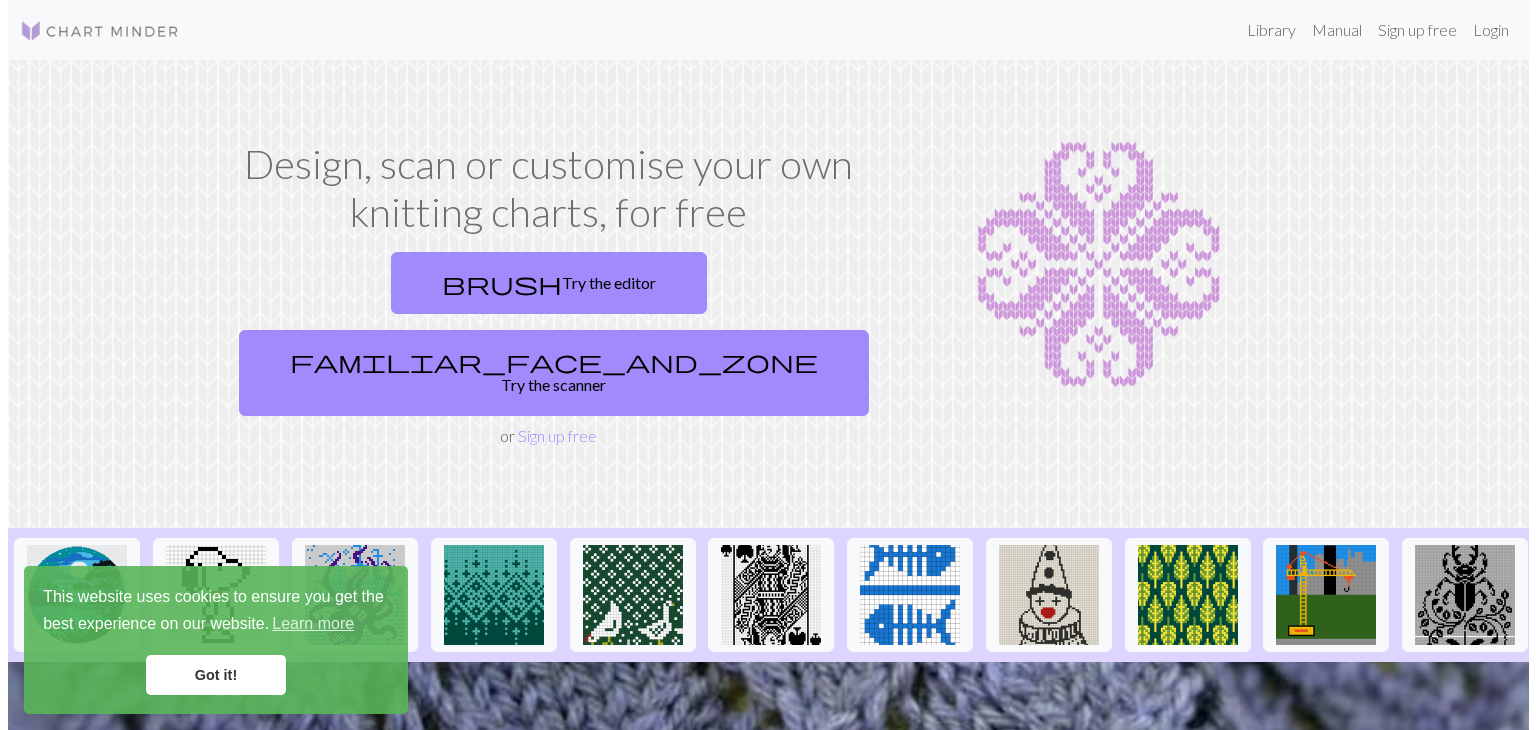 scroll, scrollTop: 0, scrollLeft: 0, axis: both 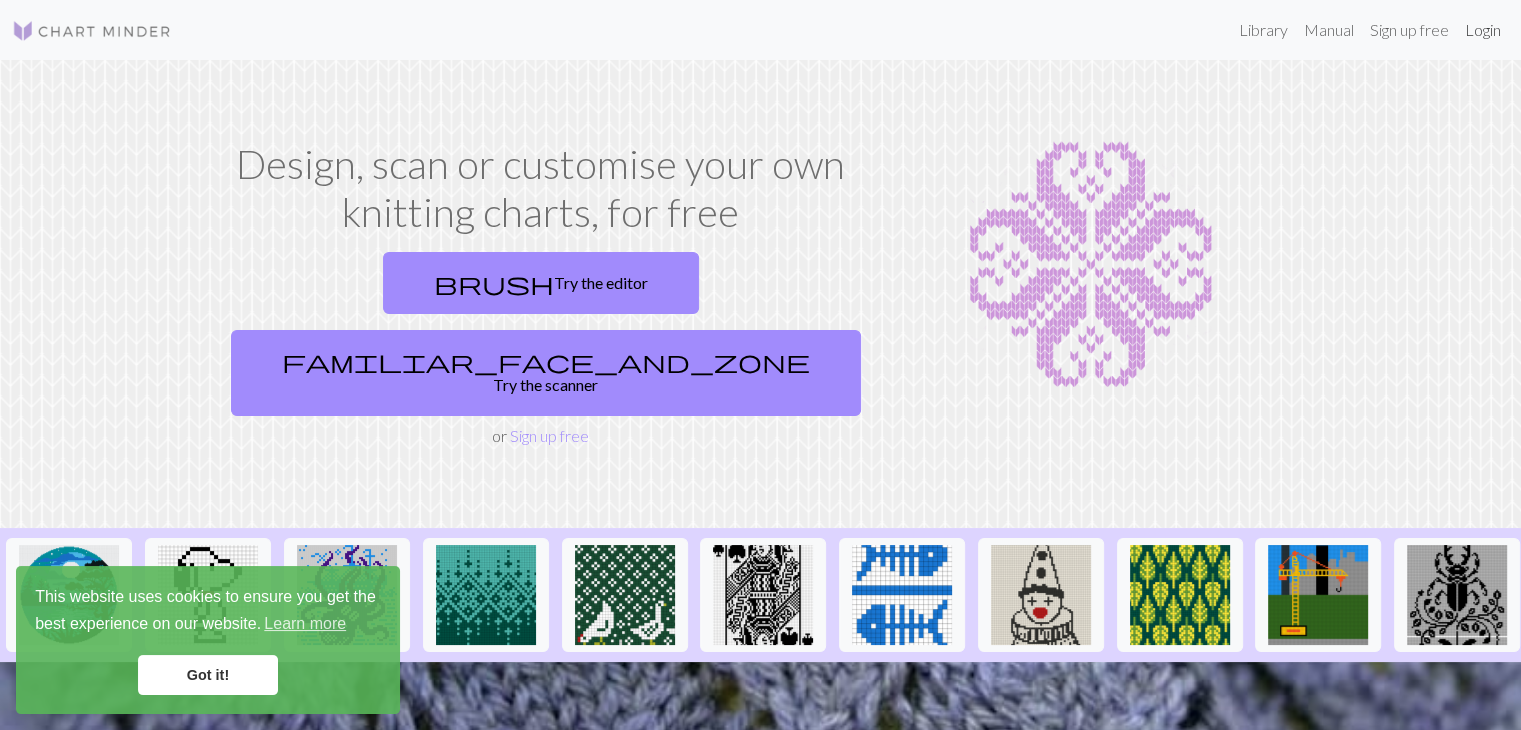 click on "Login" at bounding box center (1483, 30) 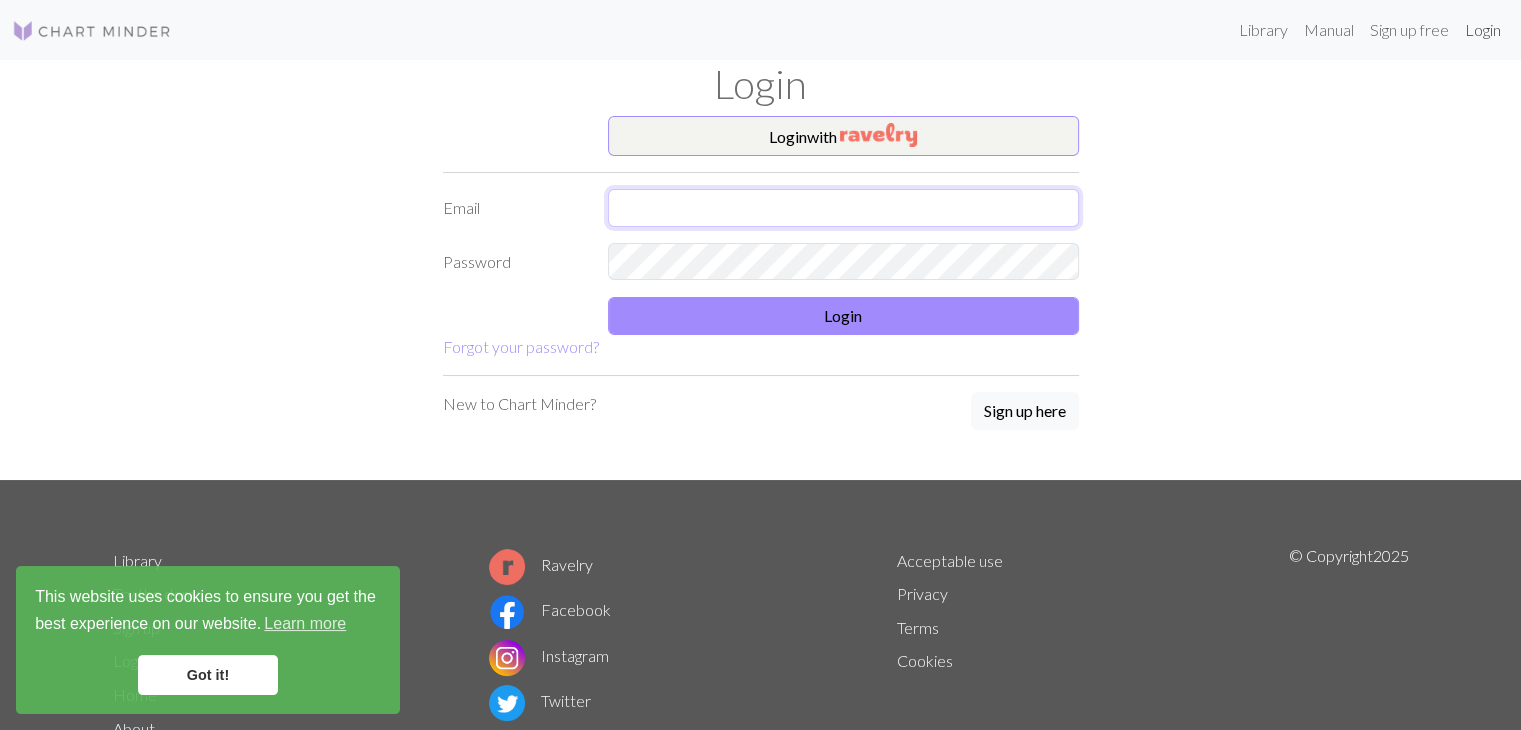 type on "[USERNAME]@example.com" 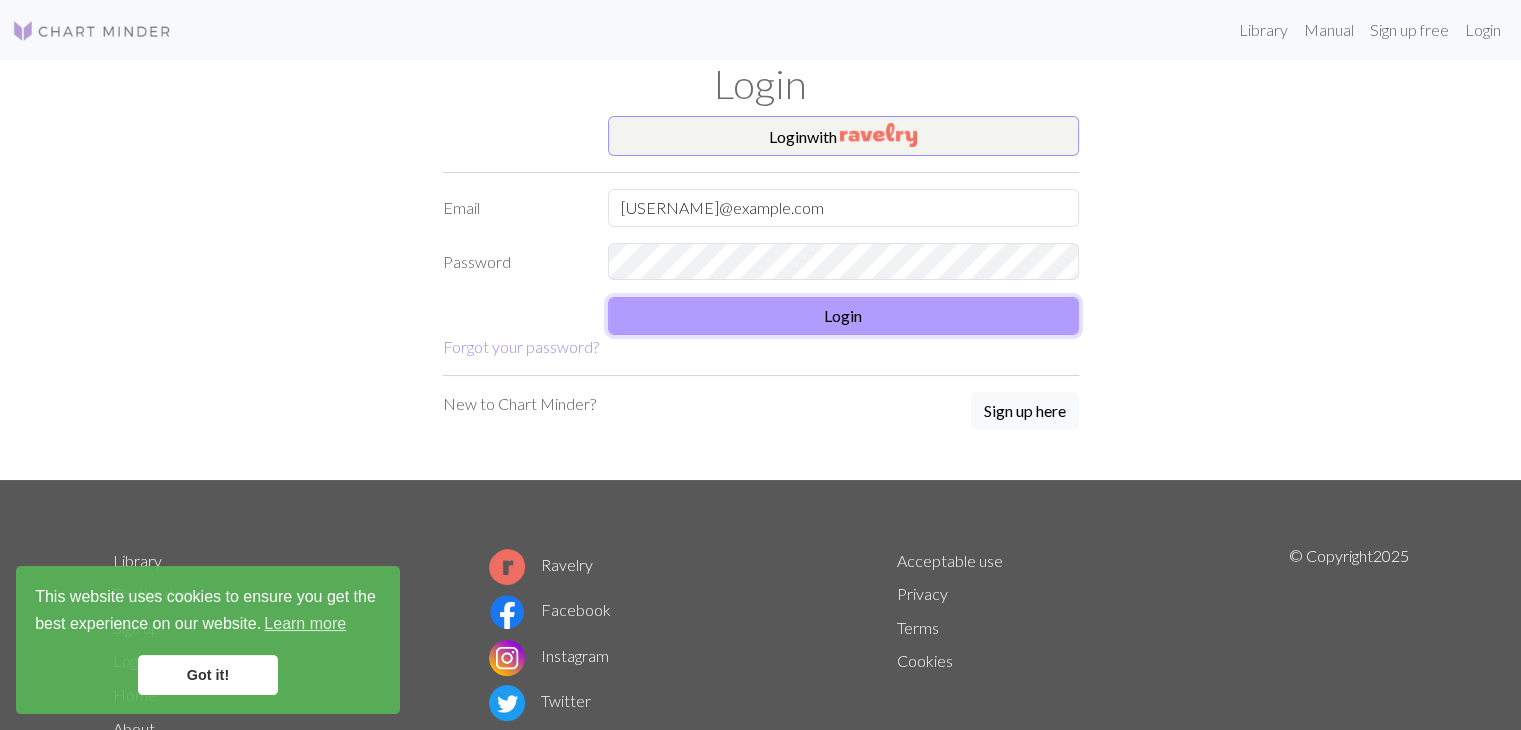 click on "Login" at bounding box center [843, 316] 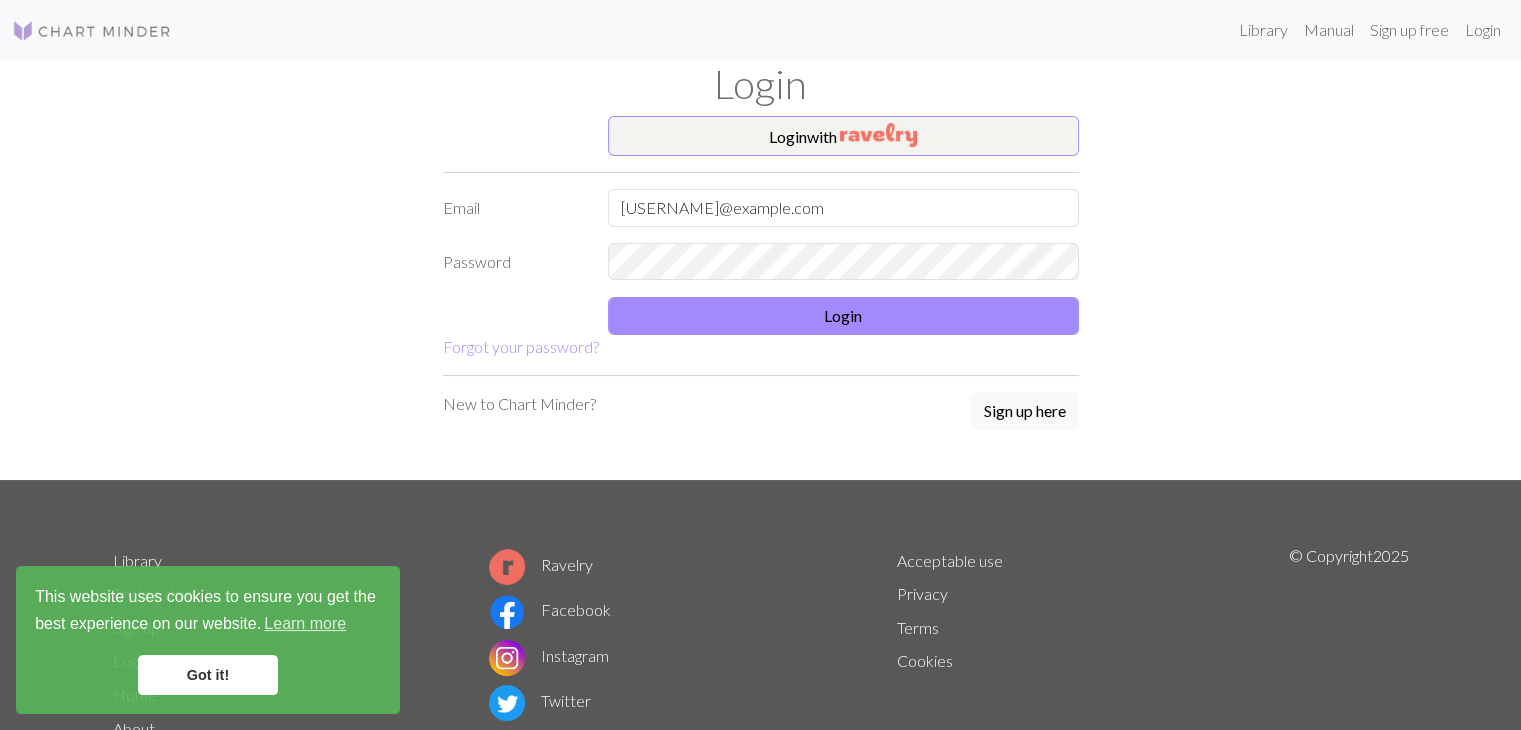 click on "Got it!" at bounding box center (208, 675) 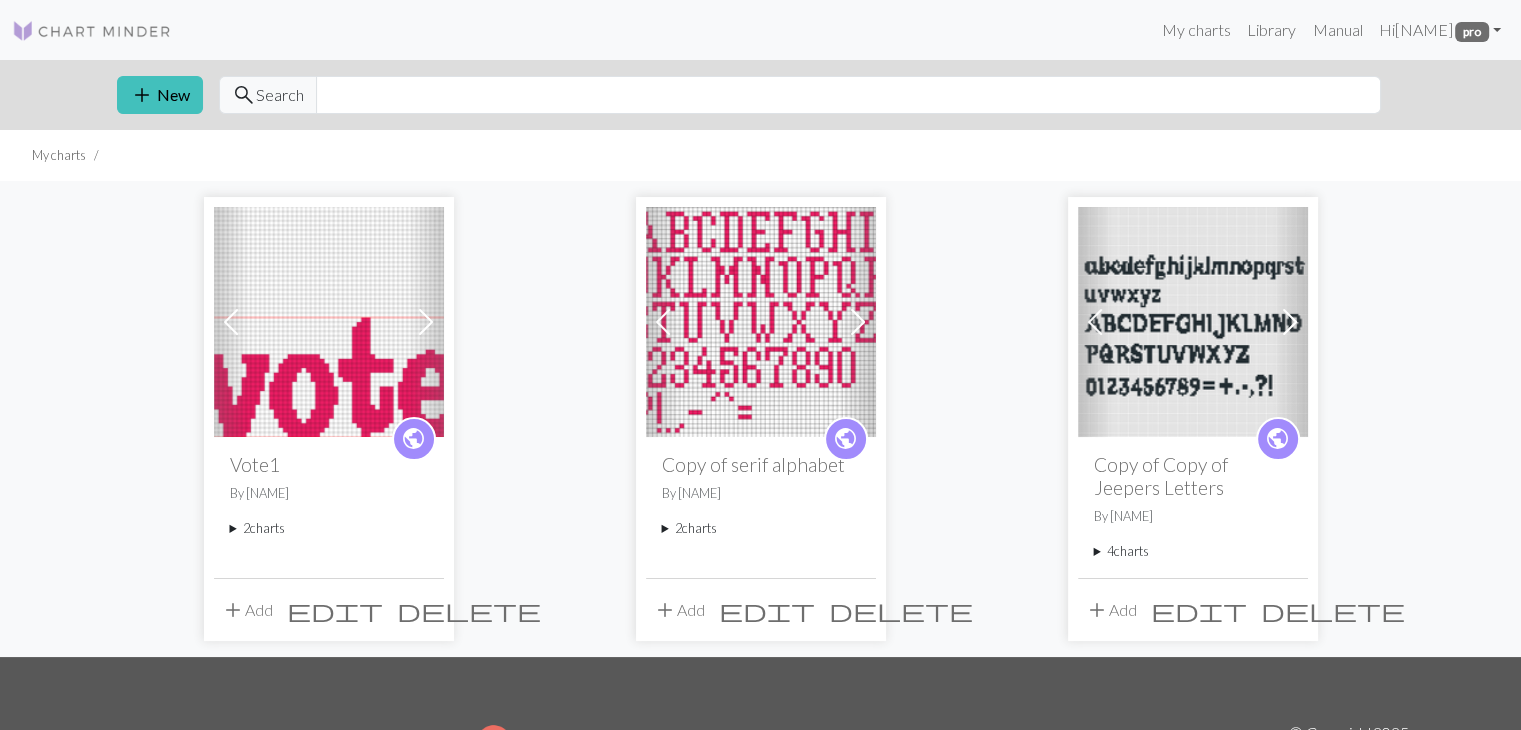 click at bounding box center [426, 322] 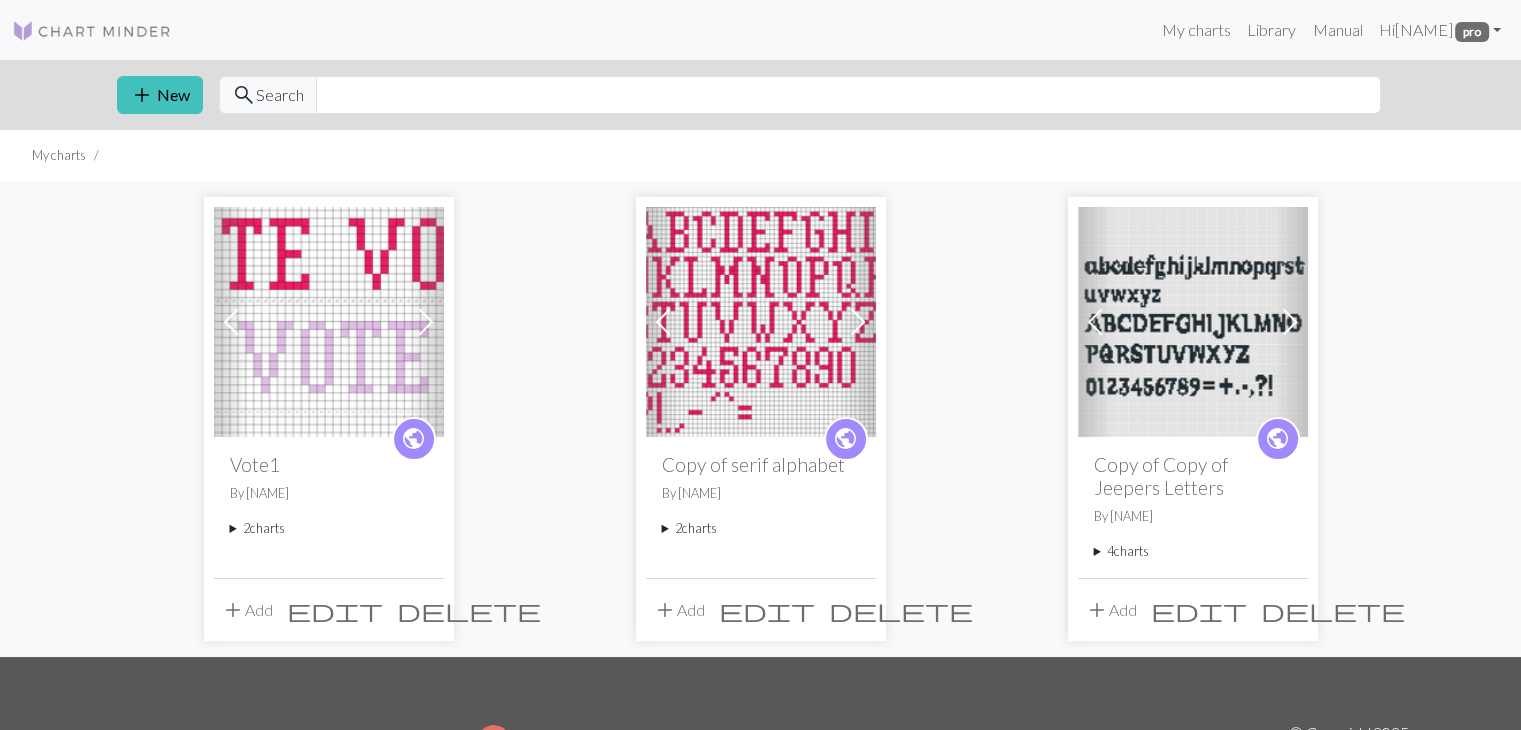 click on "add" at bounding box center (233, 610) 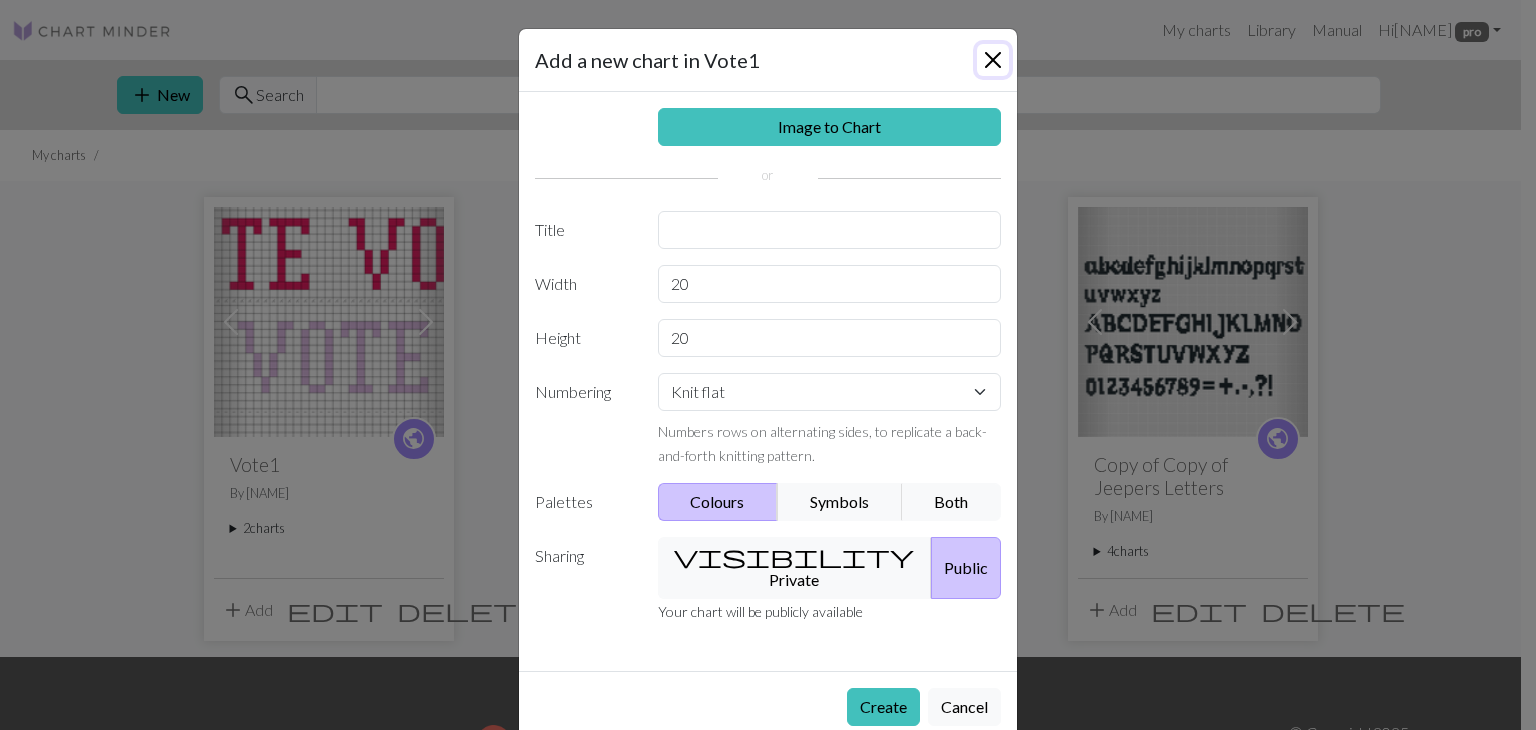 click at bounding box center [993, 60] 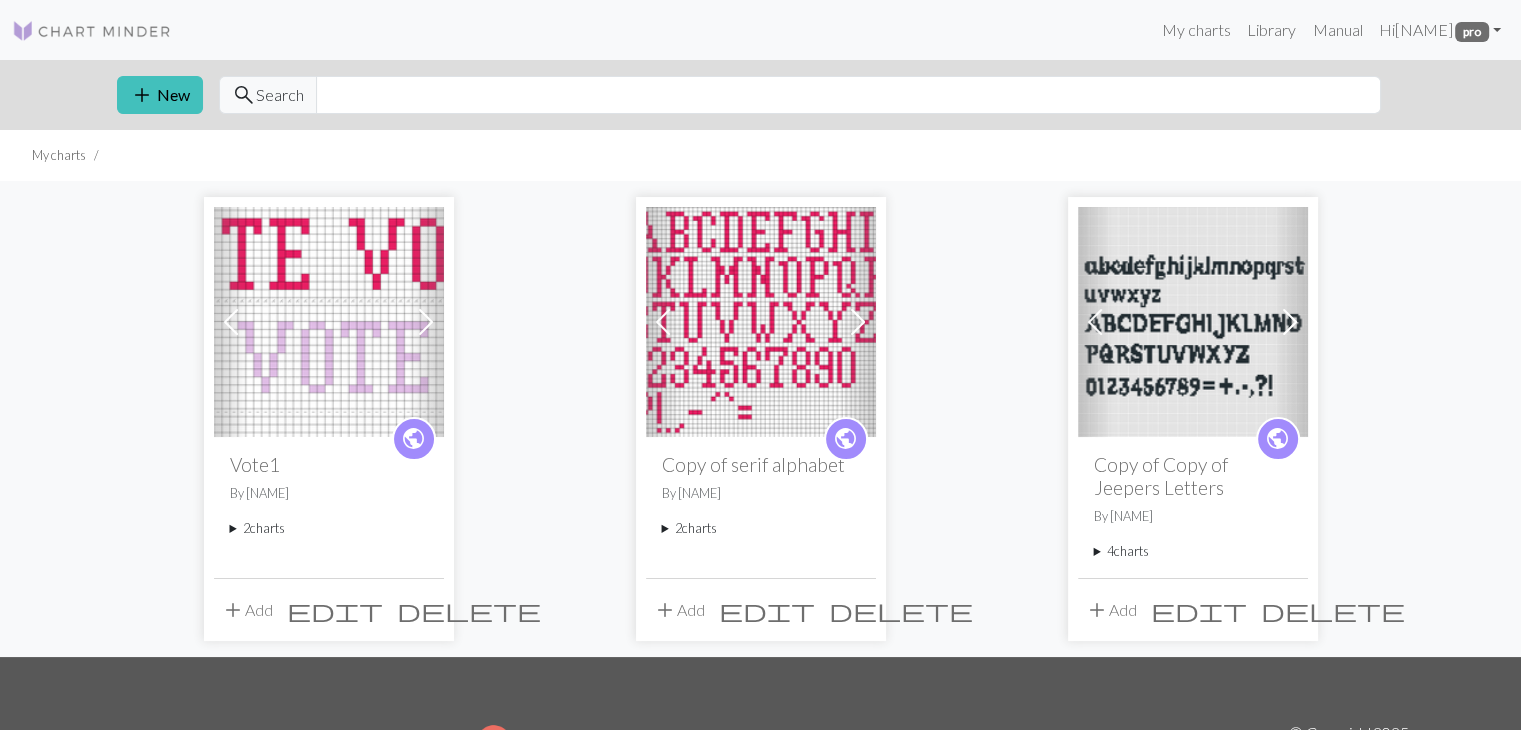 click at bounding box center (329, 322) 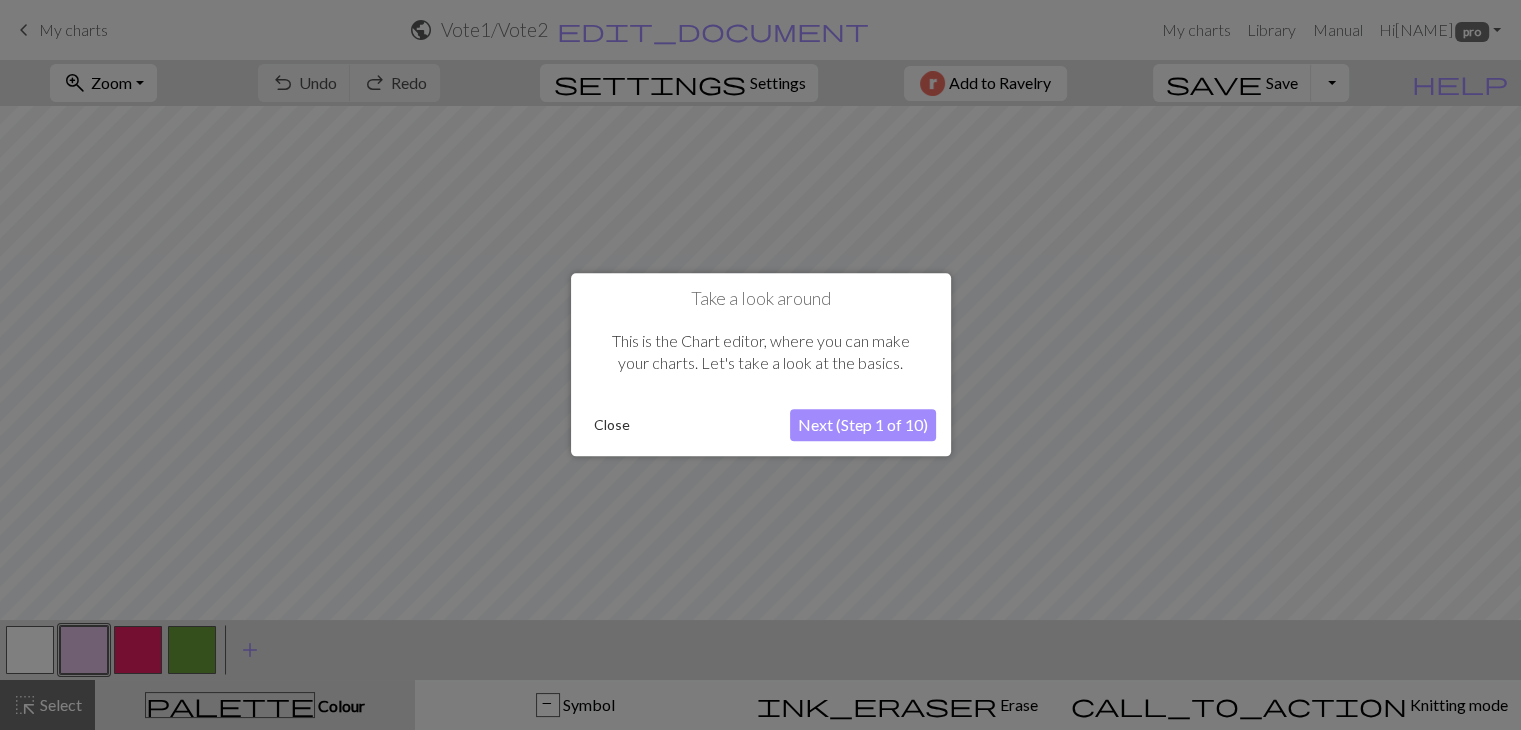 click on "Close" at bounding box center (612, 426) 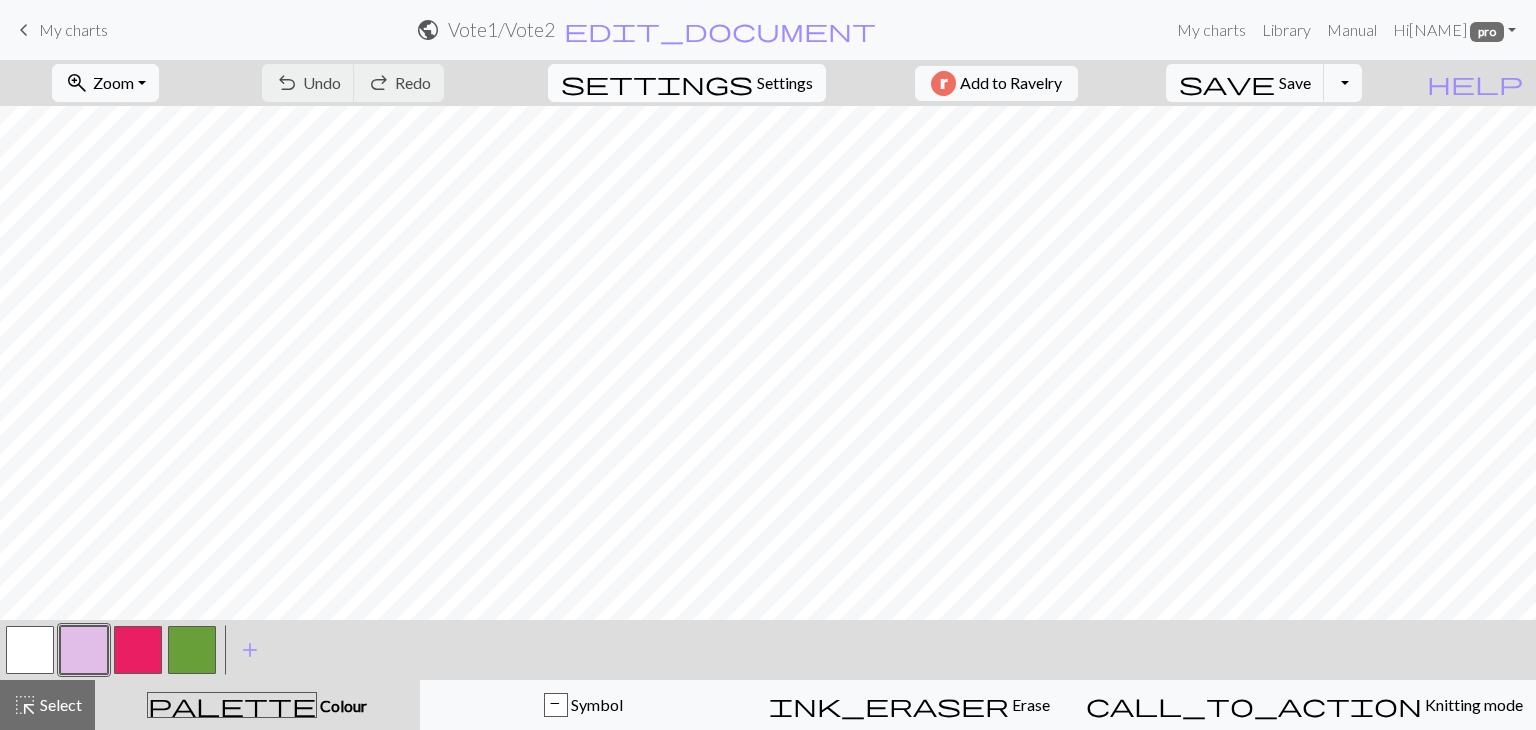 click on "Settings" at bounding box center (785, 83) 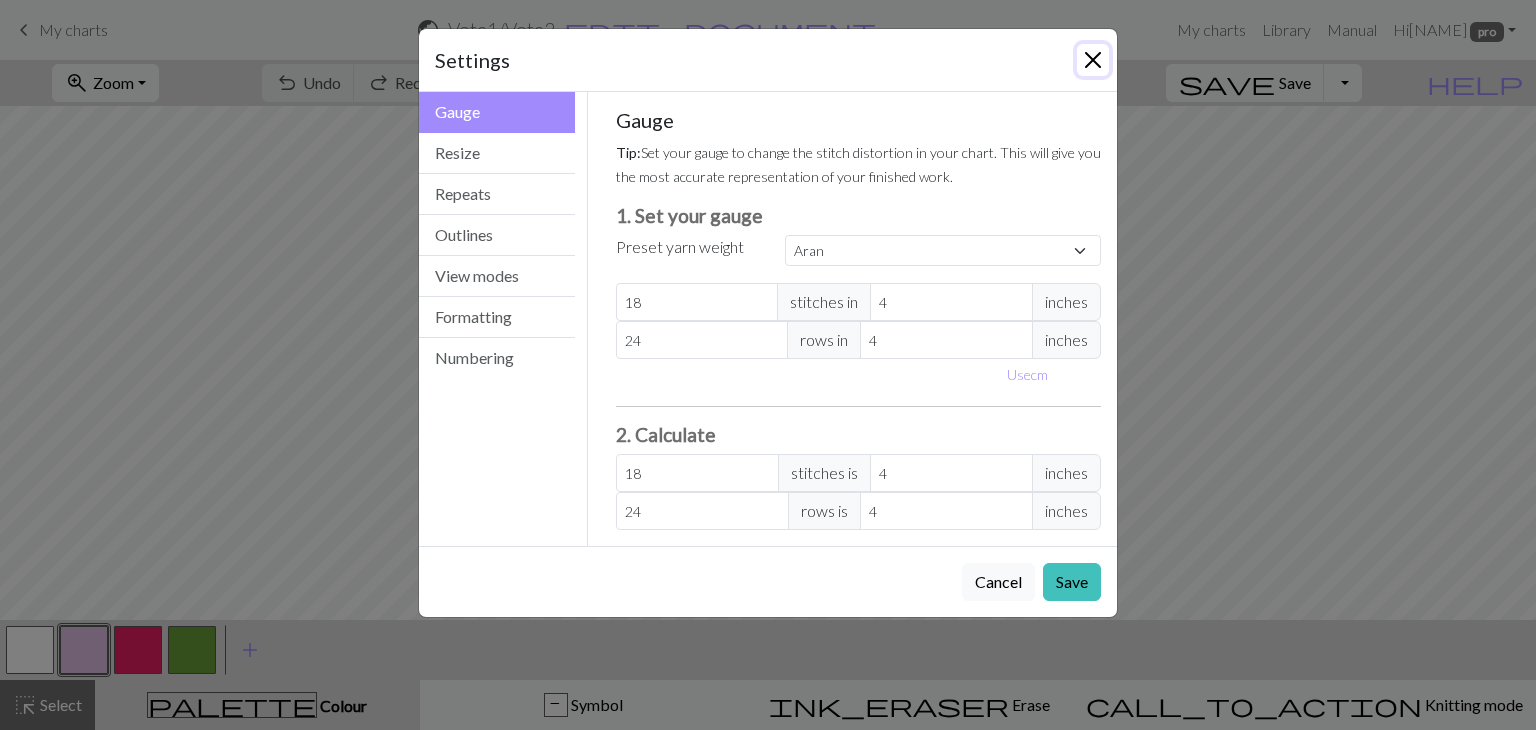 click at bounding box center [1093, 60] 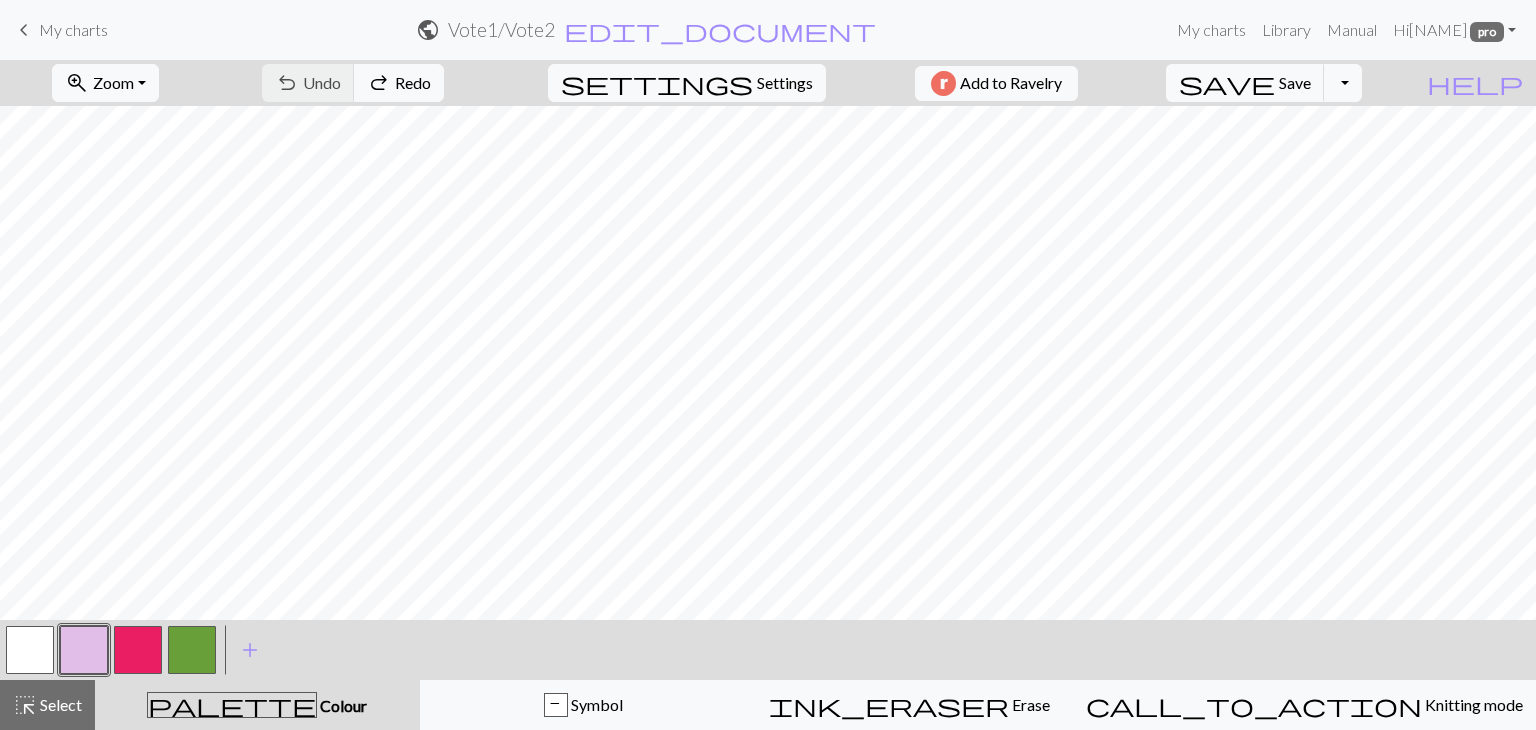 click at bounding box center (30, 650) 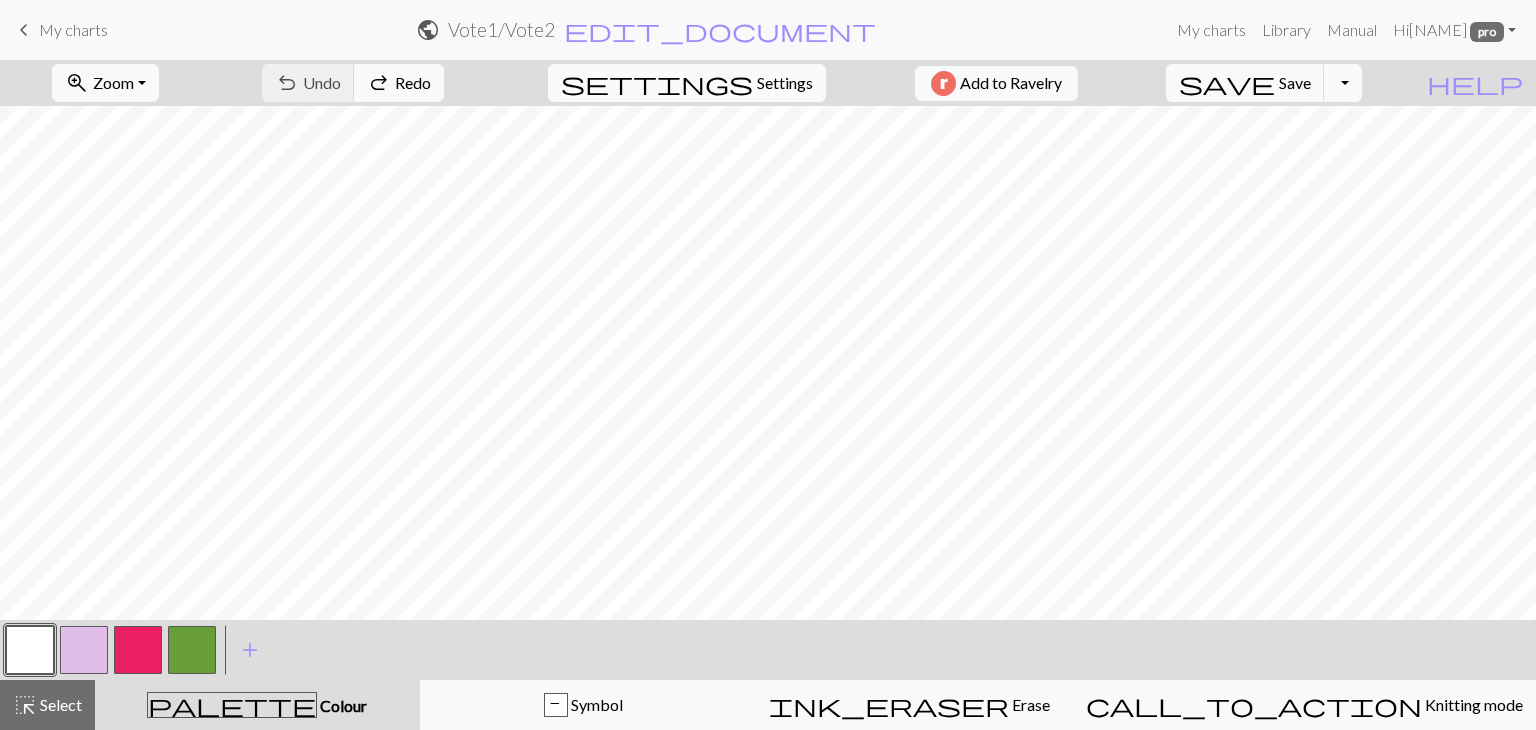 click on "settings  Settings" at bounding box center (687, 83) 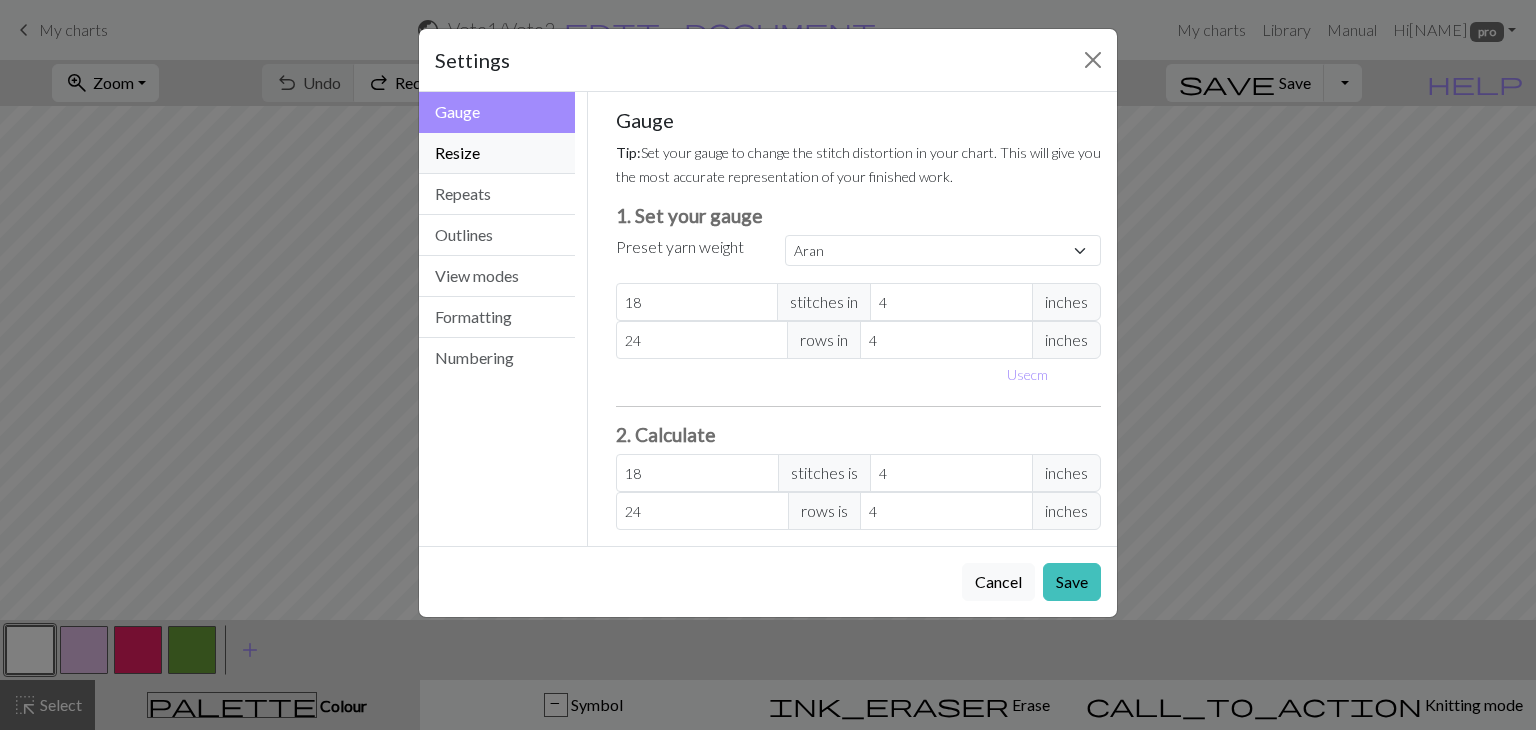 click on "Resize" at bounding box center (497, 153) 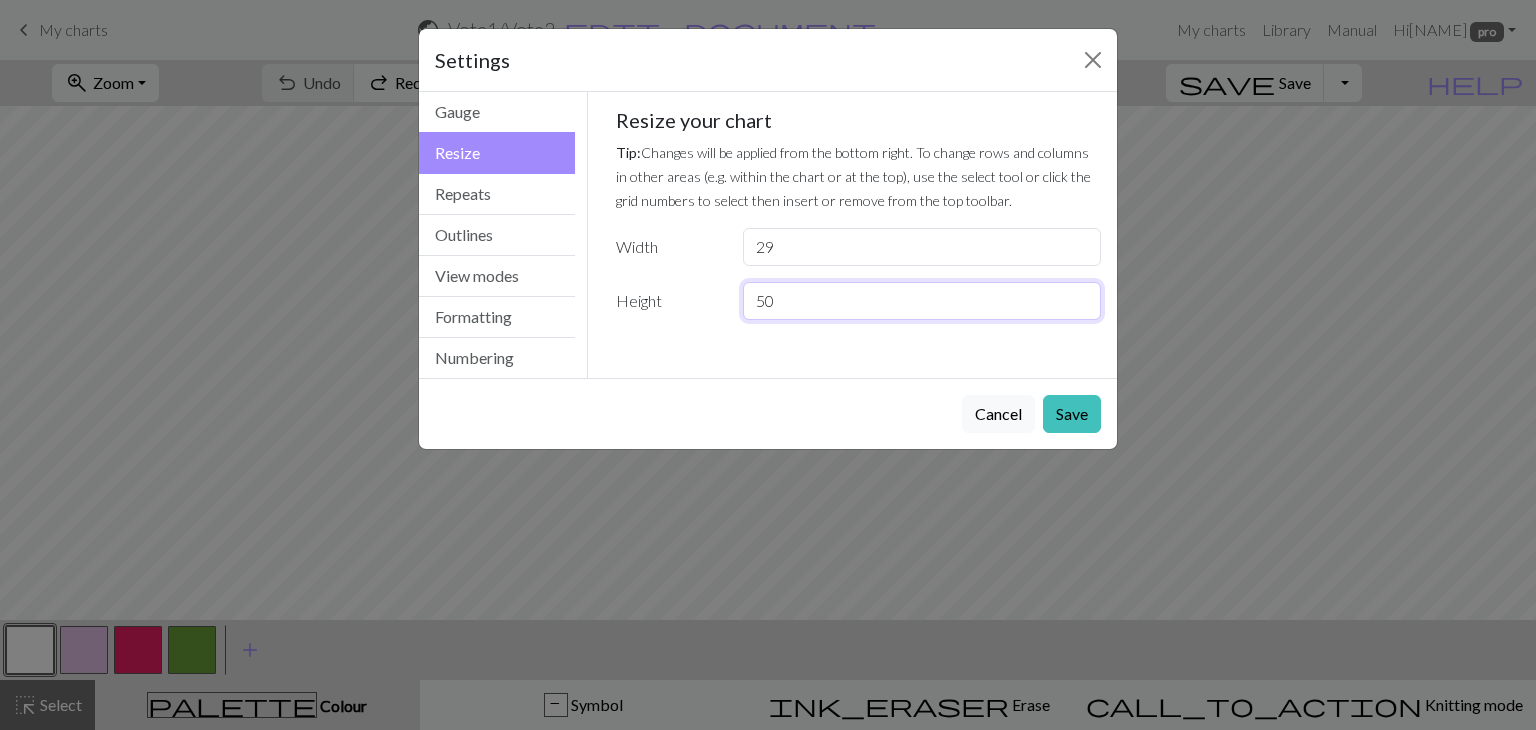 click on "50" at bounding box center [922, 301] 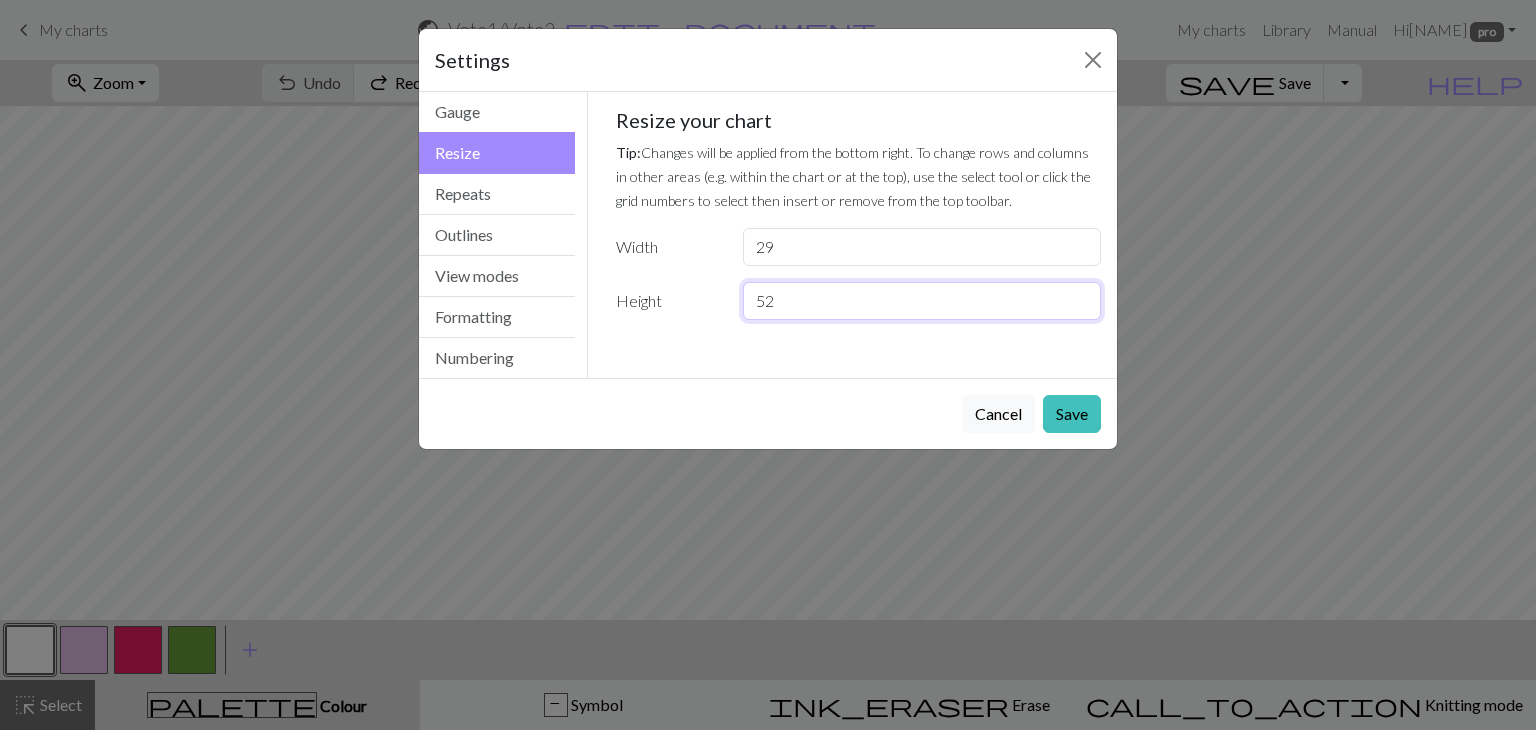 type on "52" 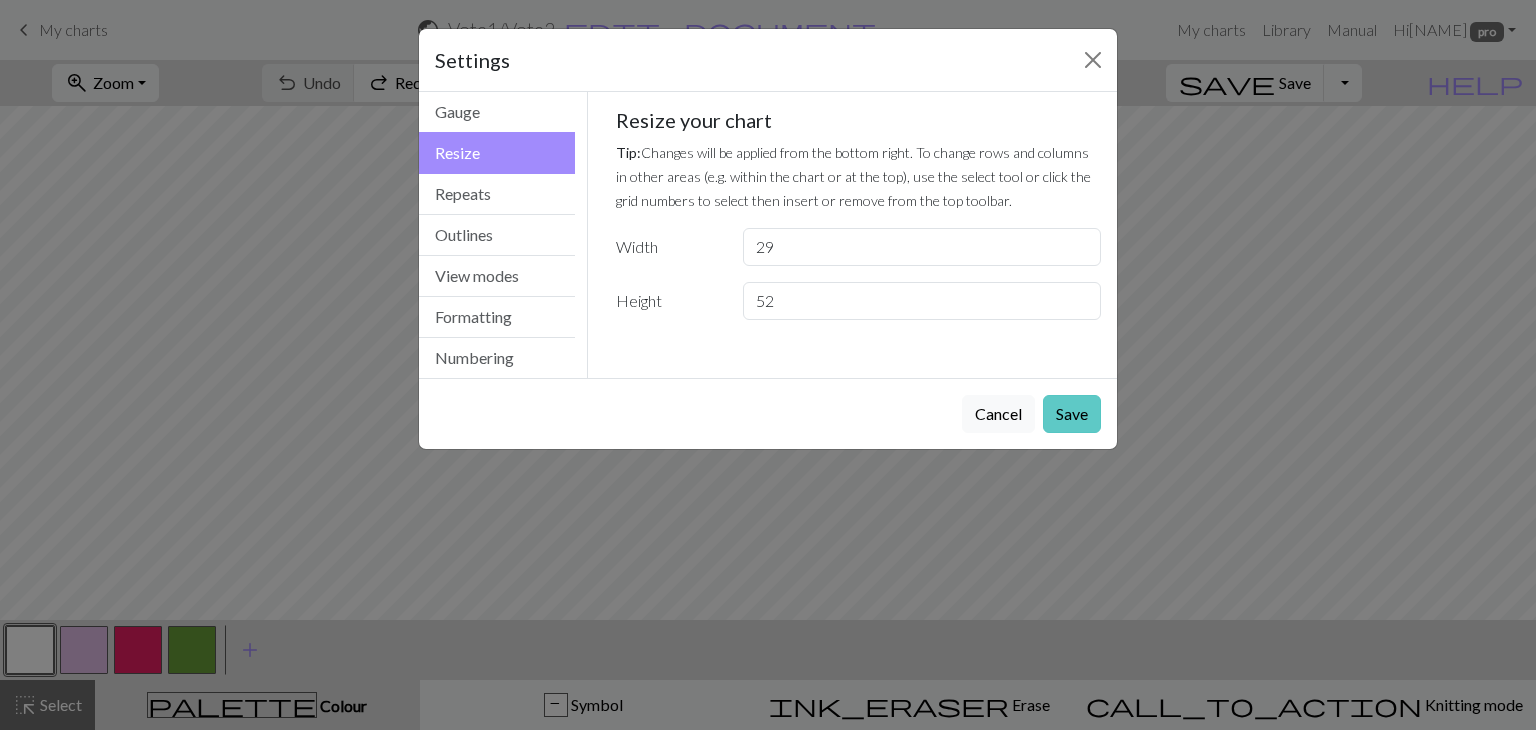 click on "Save" at bounding box center (1072, 414) 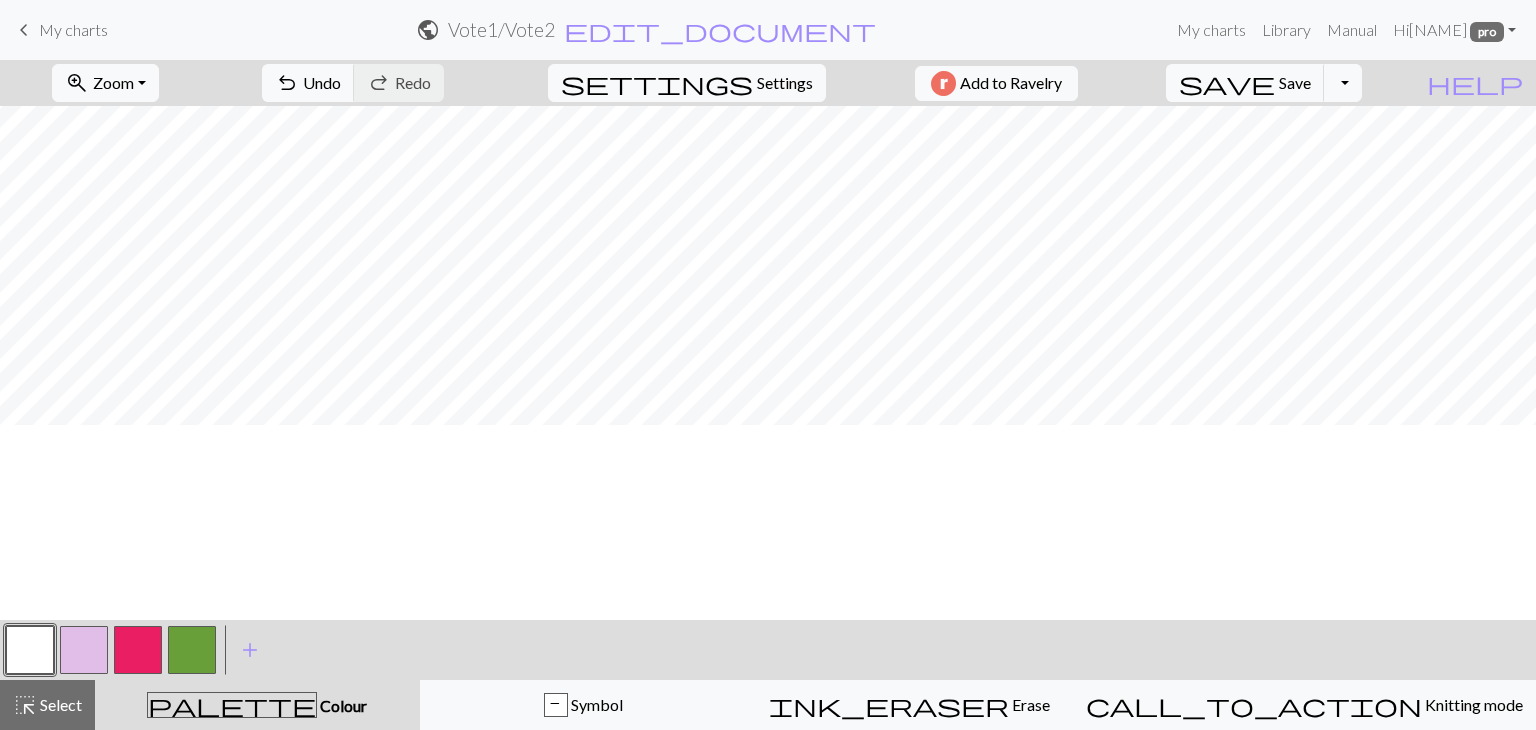 scroll, scrollTop: 0, scrollLeft: 0, axis: both 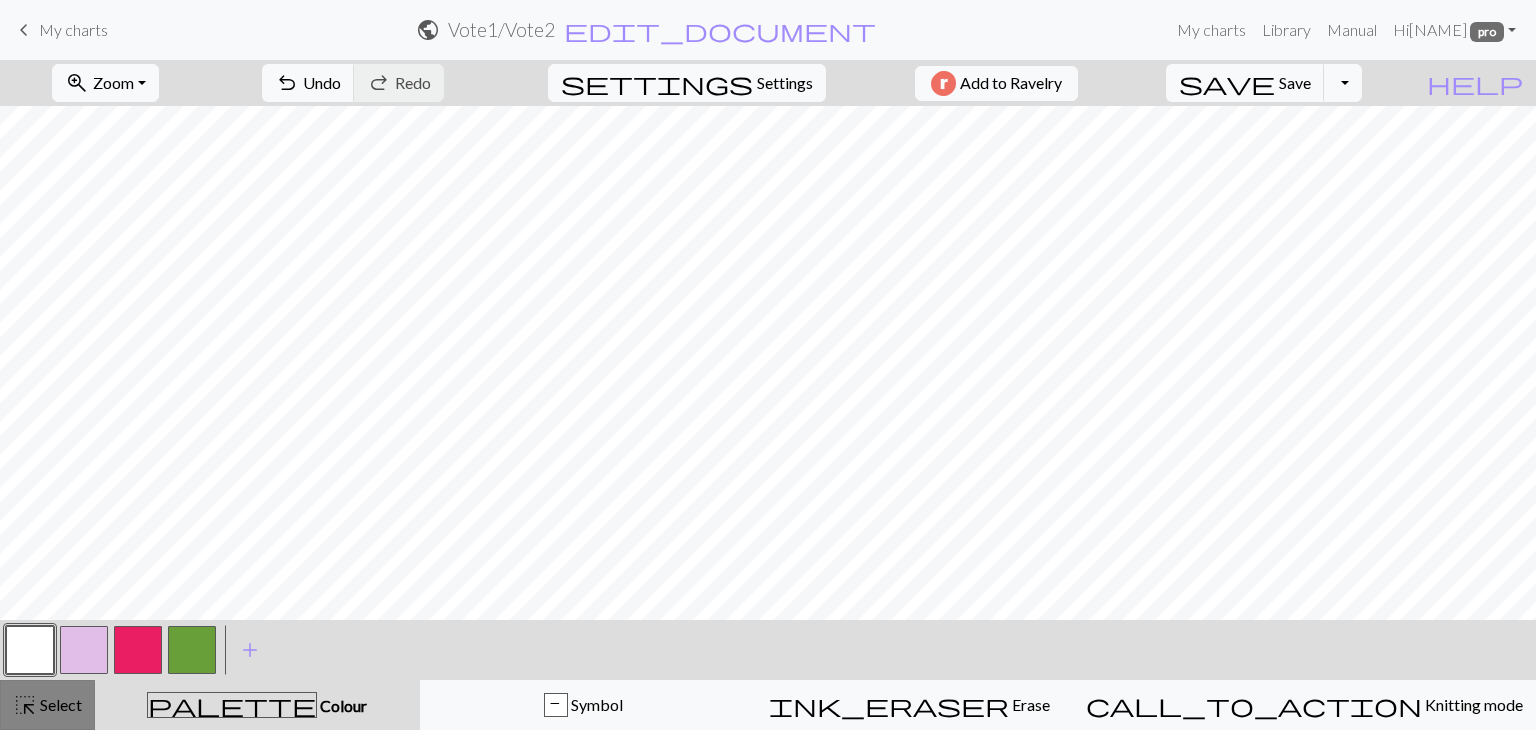 click on "Select" at bounding box center (59, 704) 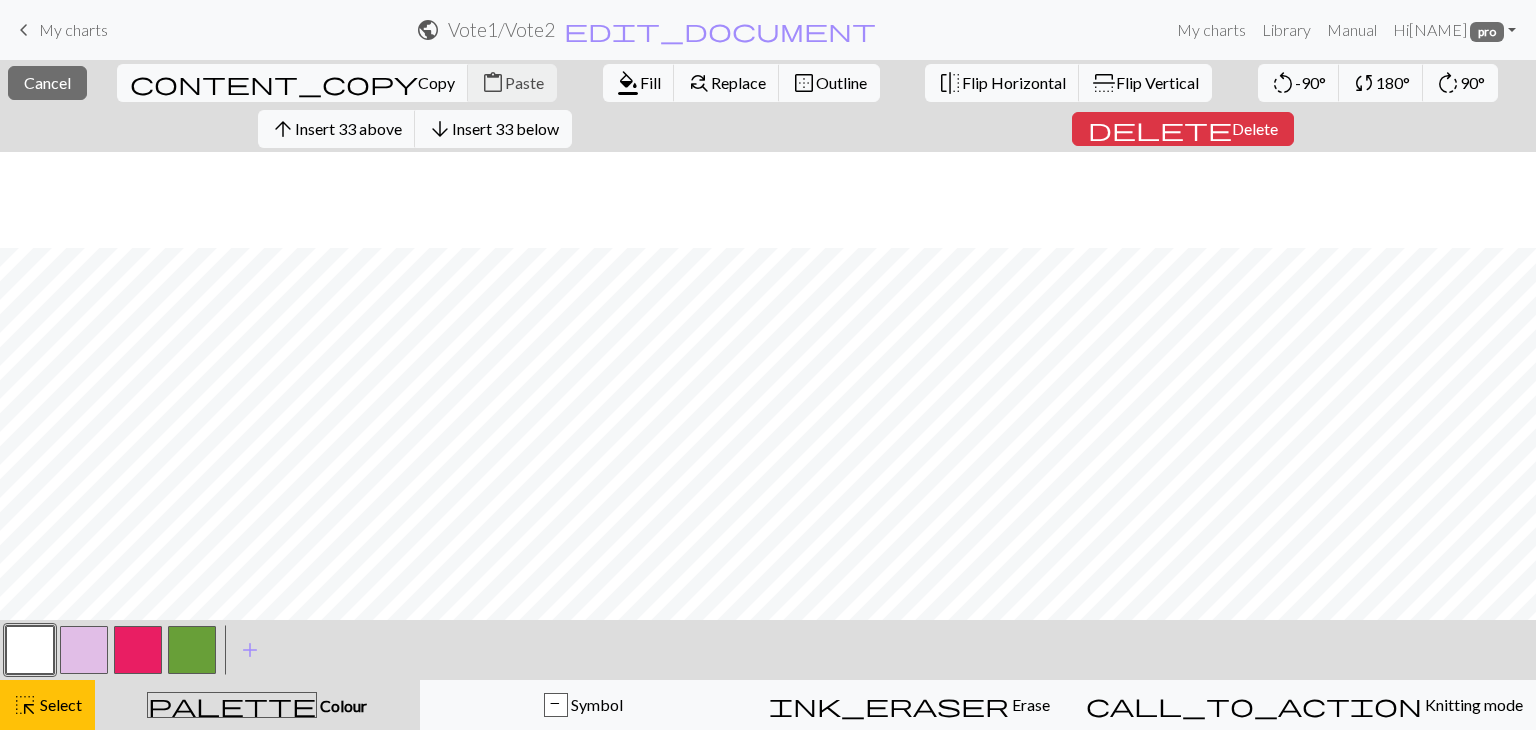 scroll, scrollTop: 96, scrollLeft: 0, axis: vertical 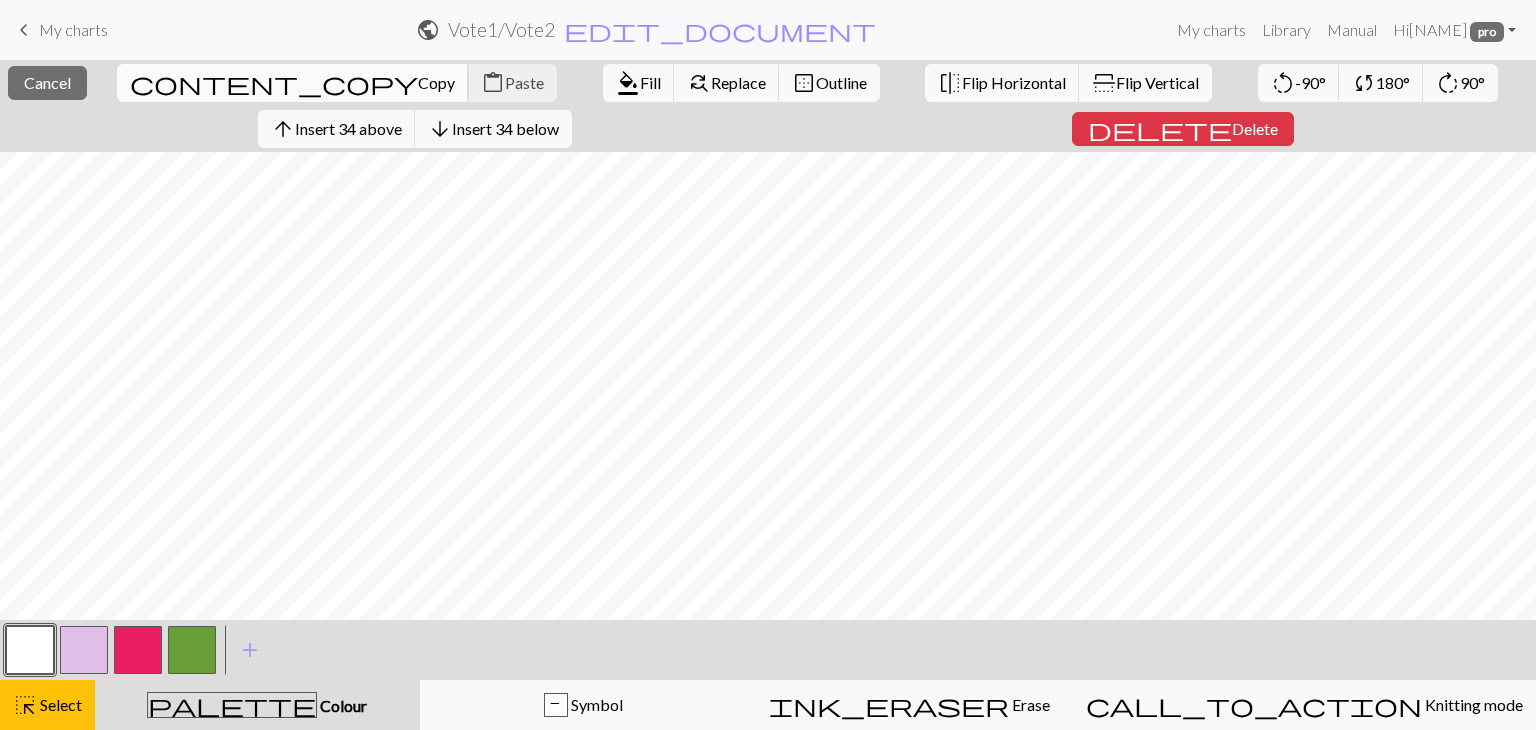 click on "content_copy" at bounding box center (274, 83) 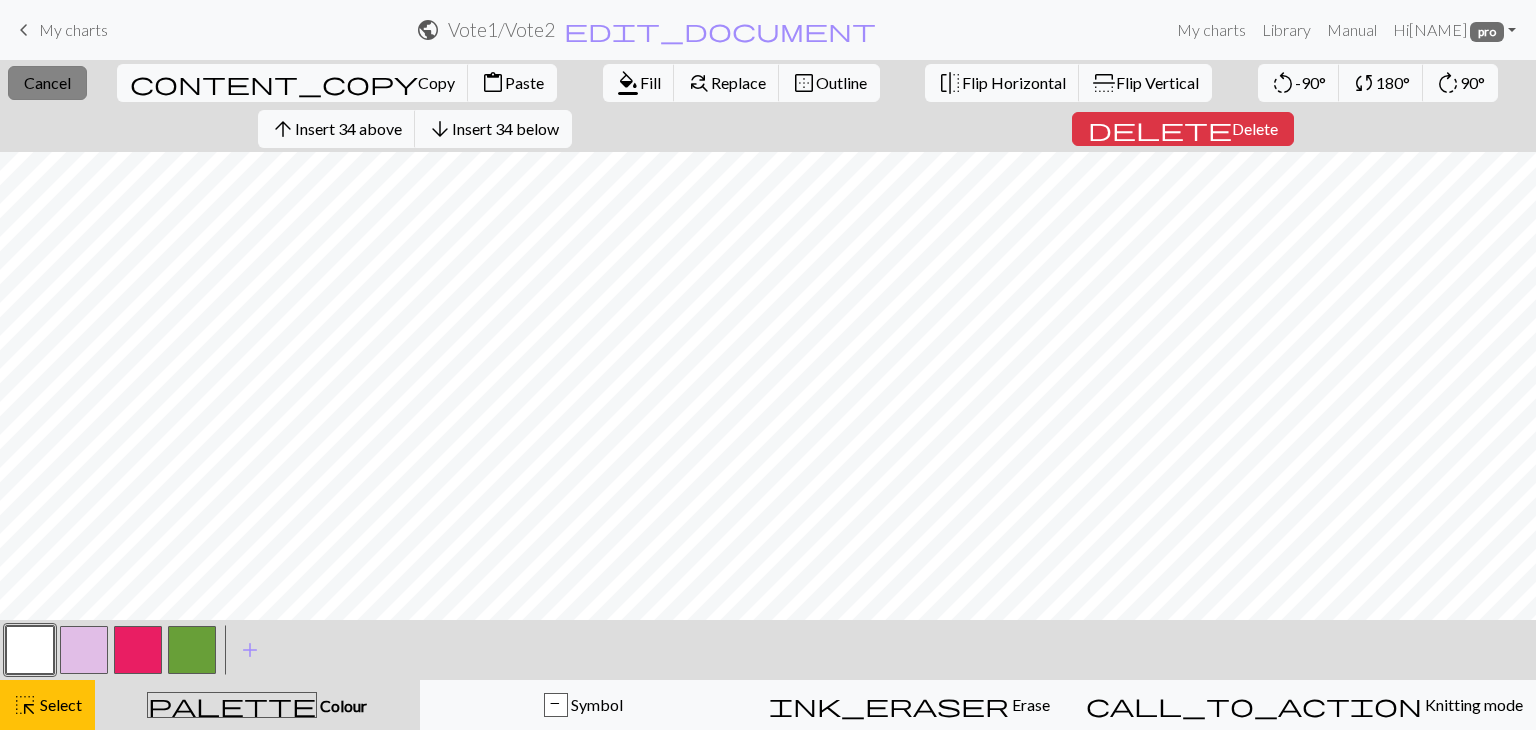 click on "Cancel" at bounding box center [47, 82] 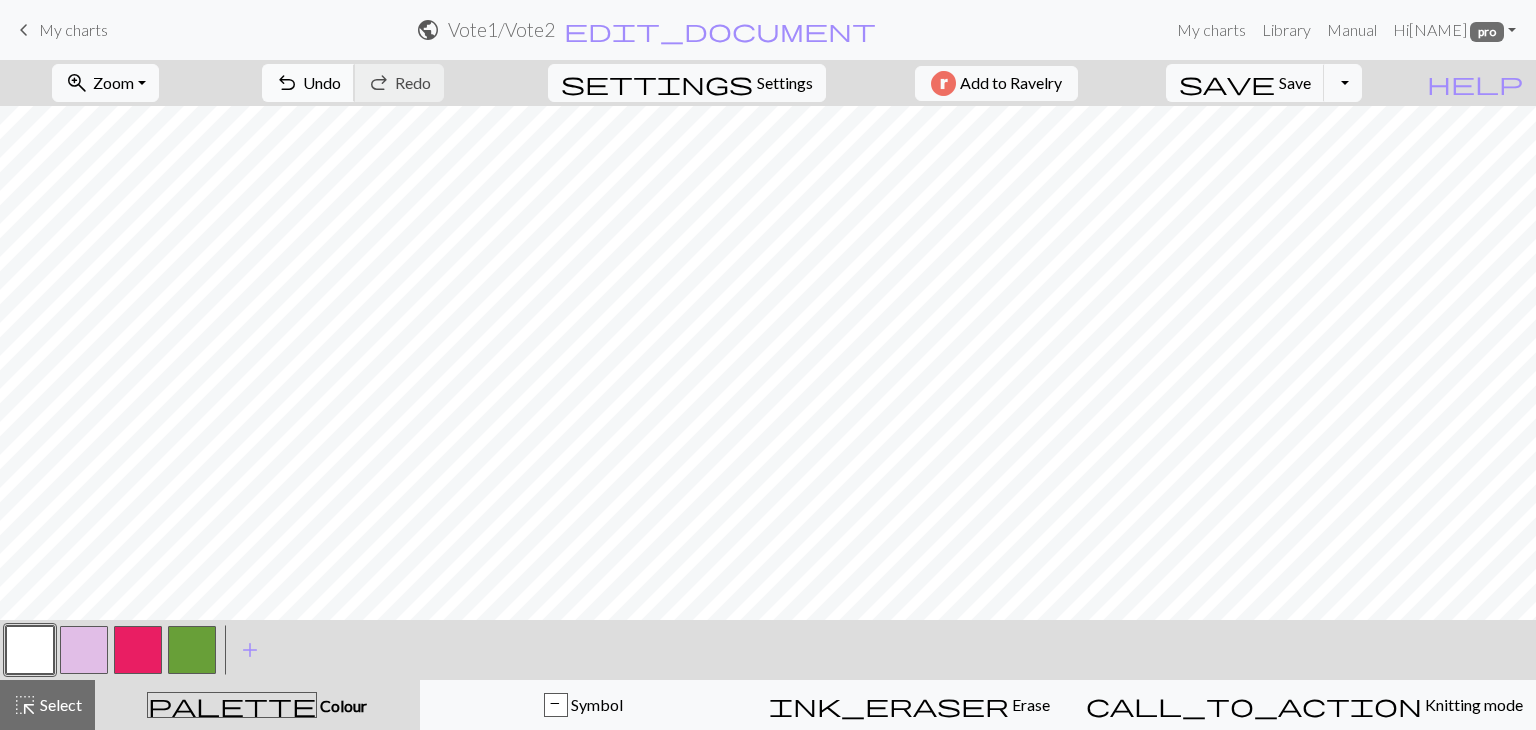 click on "undo" at bounding box center (287, 83) 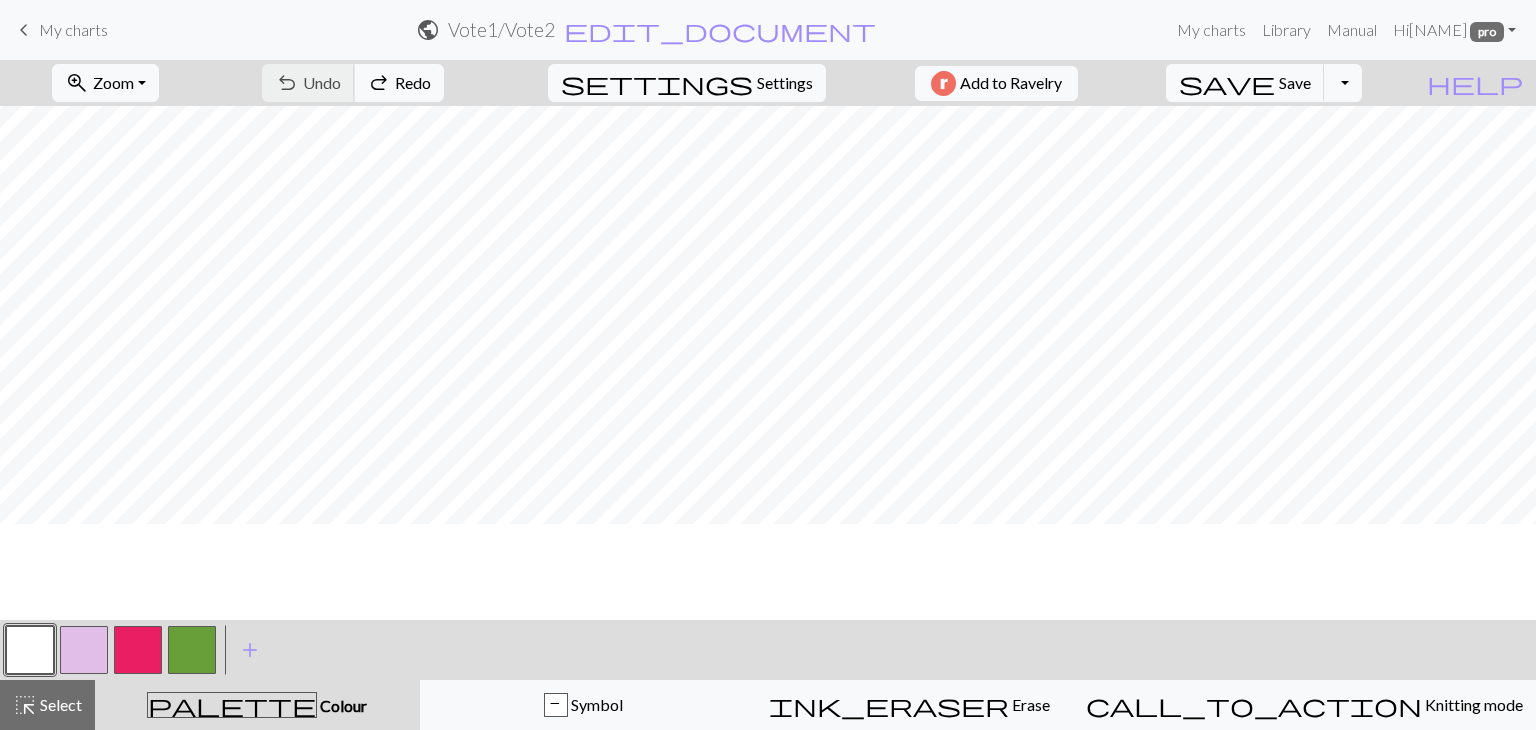 scroll, scrollTop: 0, scrollLeft: 0, axis: both 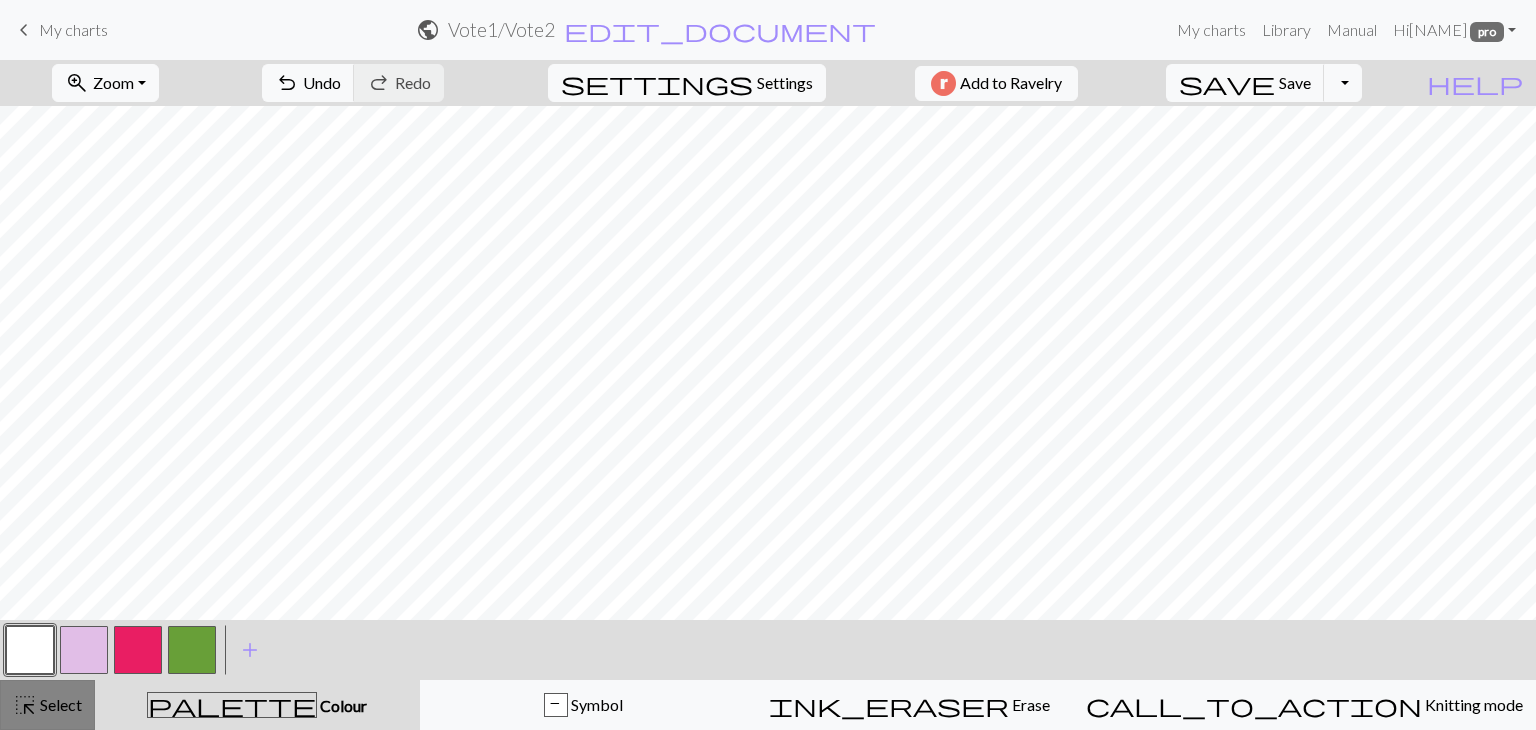 click on "highlight_alt" at bounding box center (25, 705) 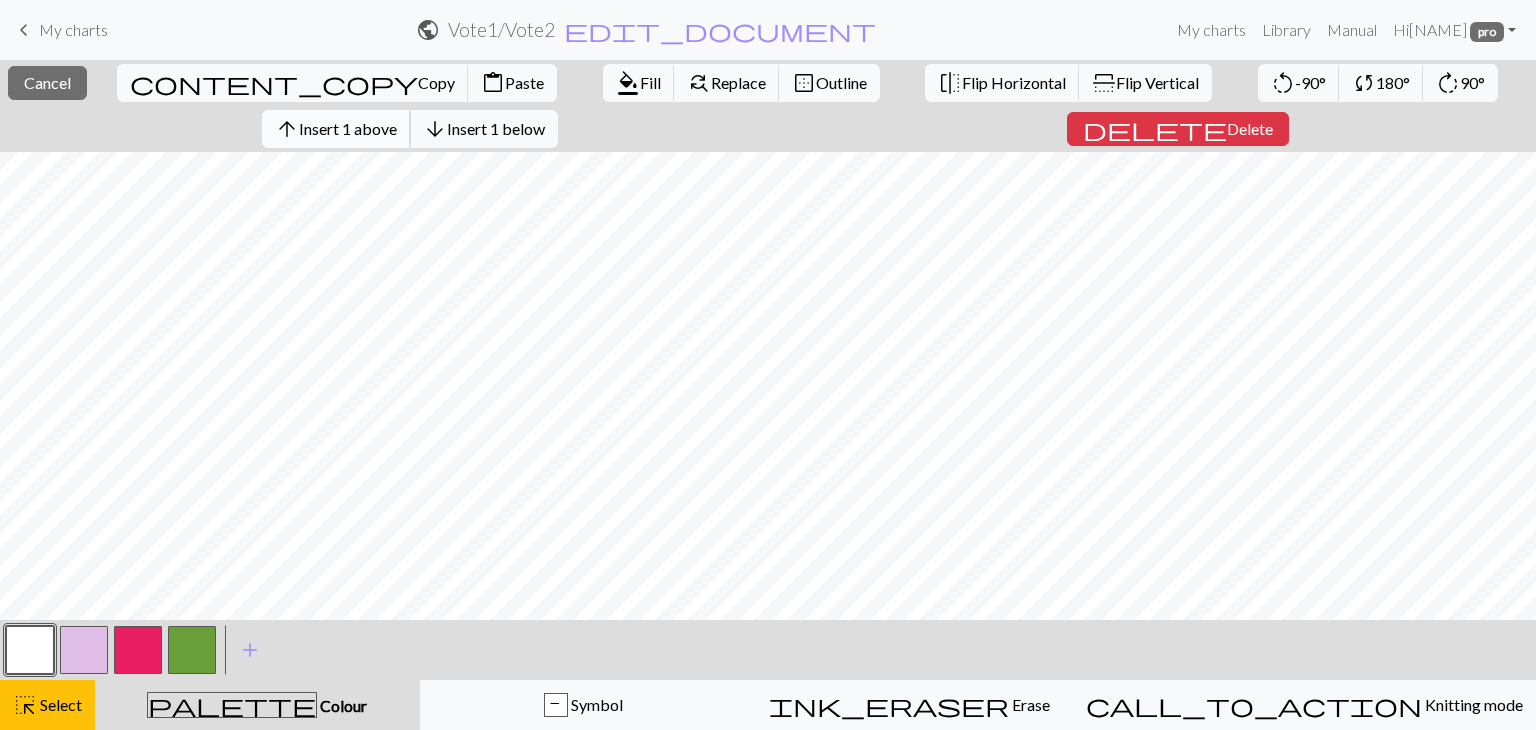 click on "Insert 1 above" at bounding box center (348, 128) 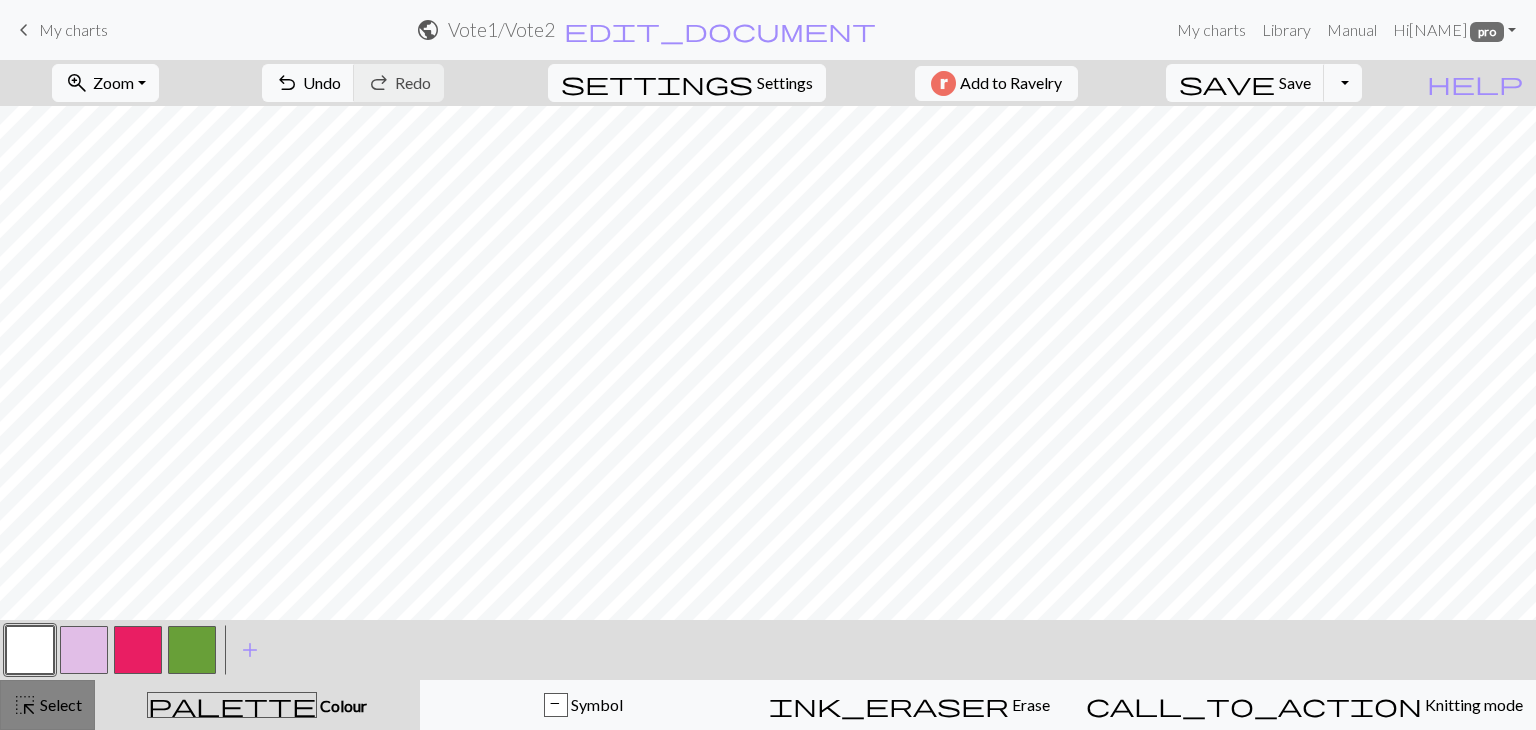 click on "Select" at bounding box center (59, 704) 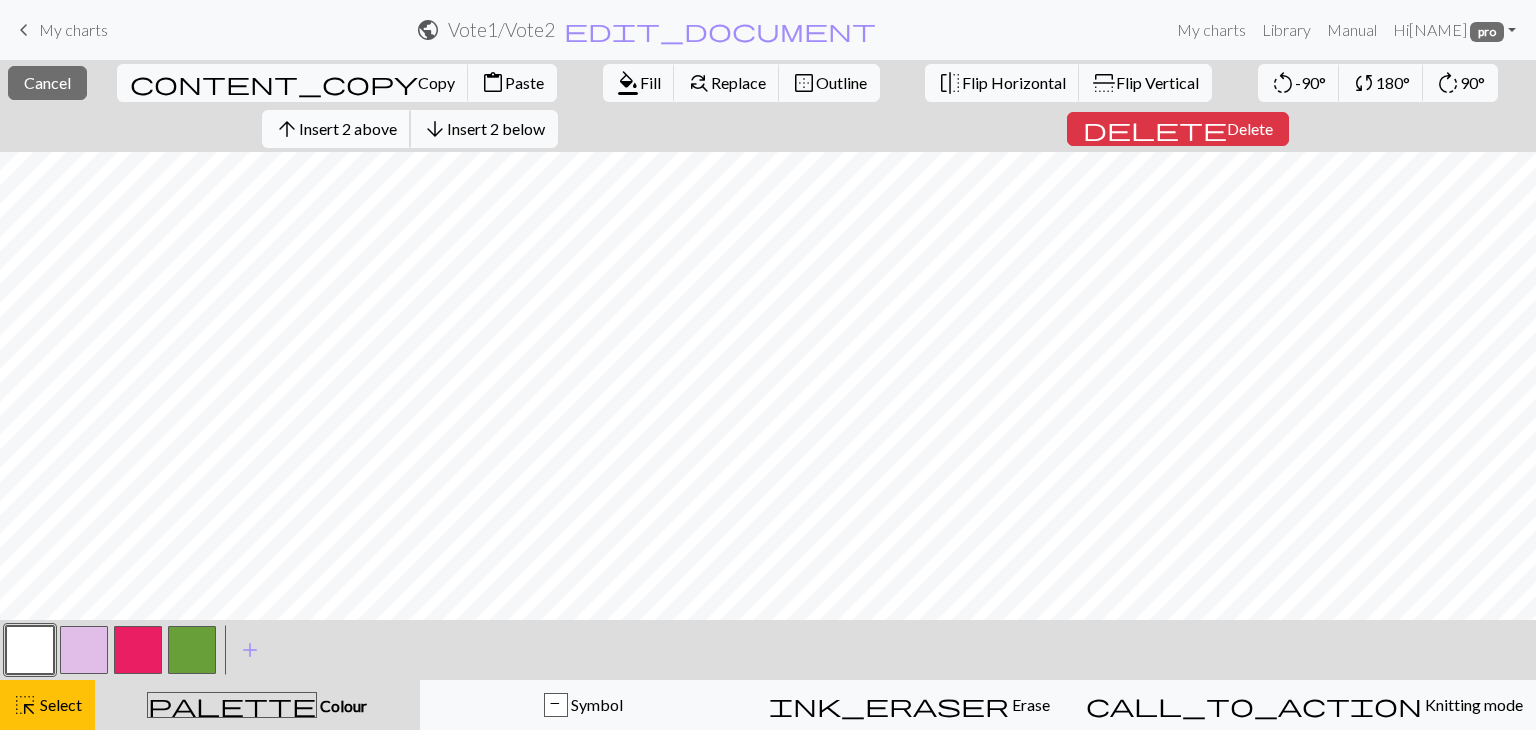 click on "Insert 2 above" at bounding box center [348, 128] 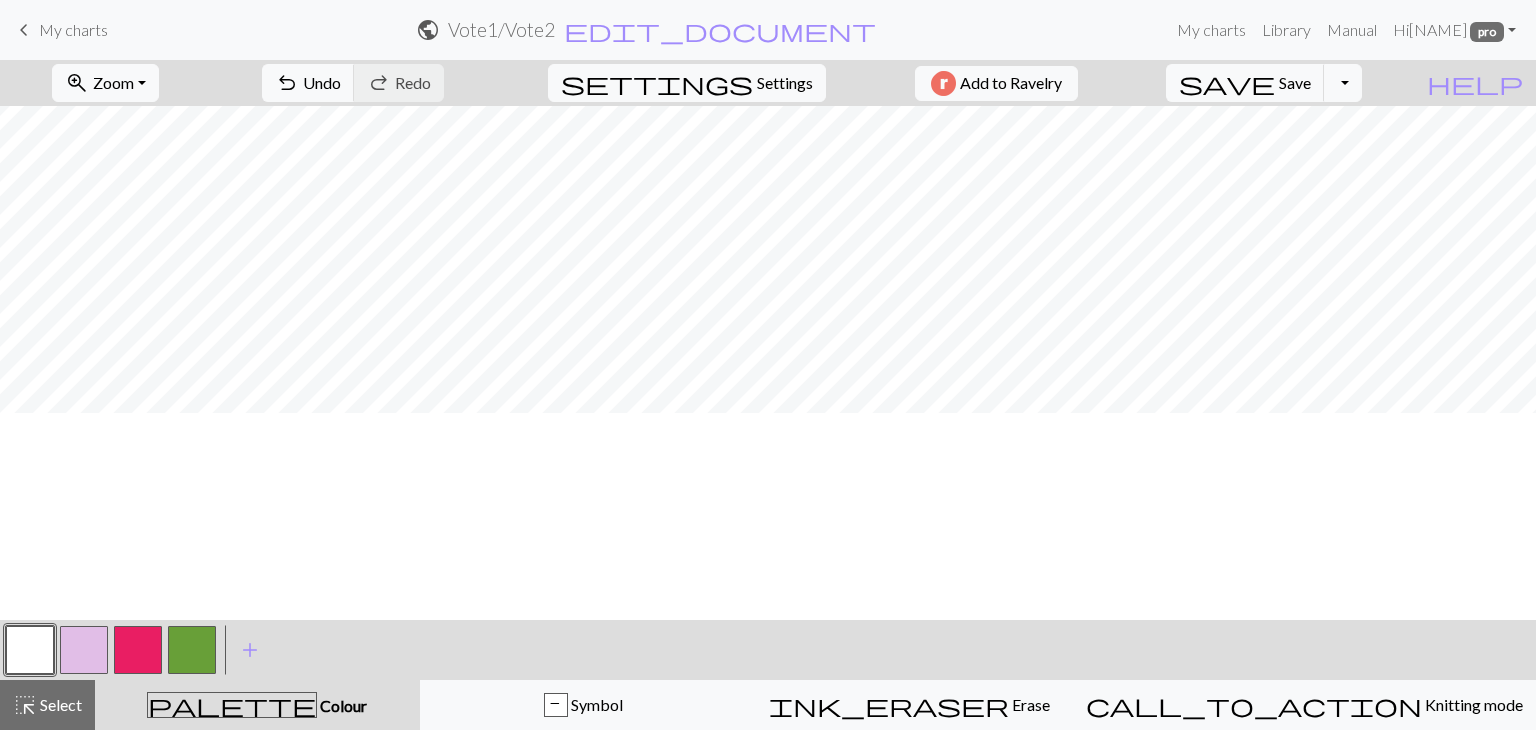 scroll, scrollTop: 0, scrollLeft: 0, axis: both 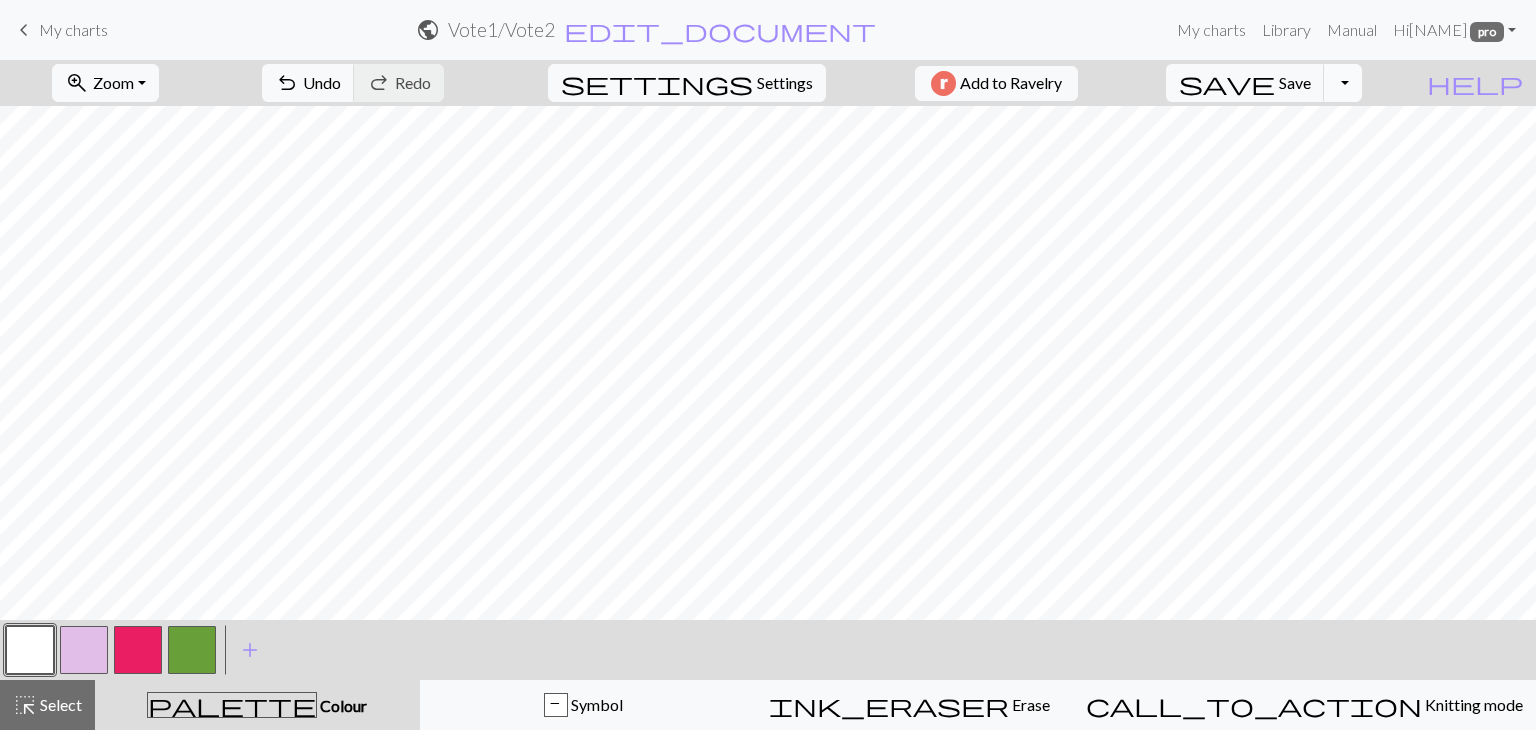 click on "Toggle Dropdown" at bounding box center (1343, 83) 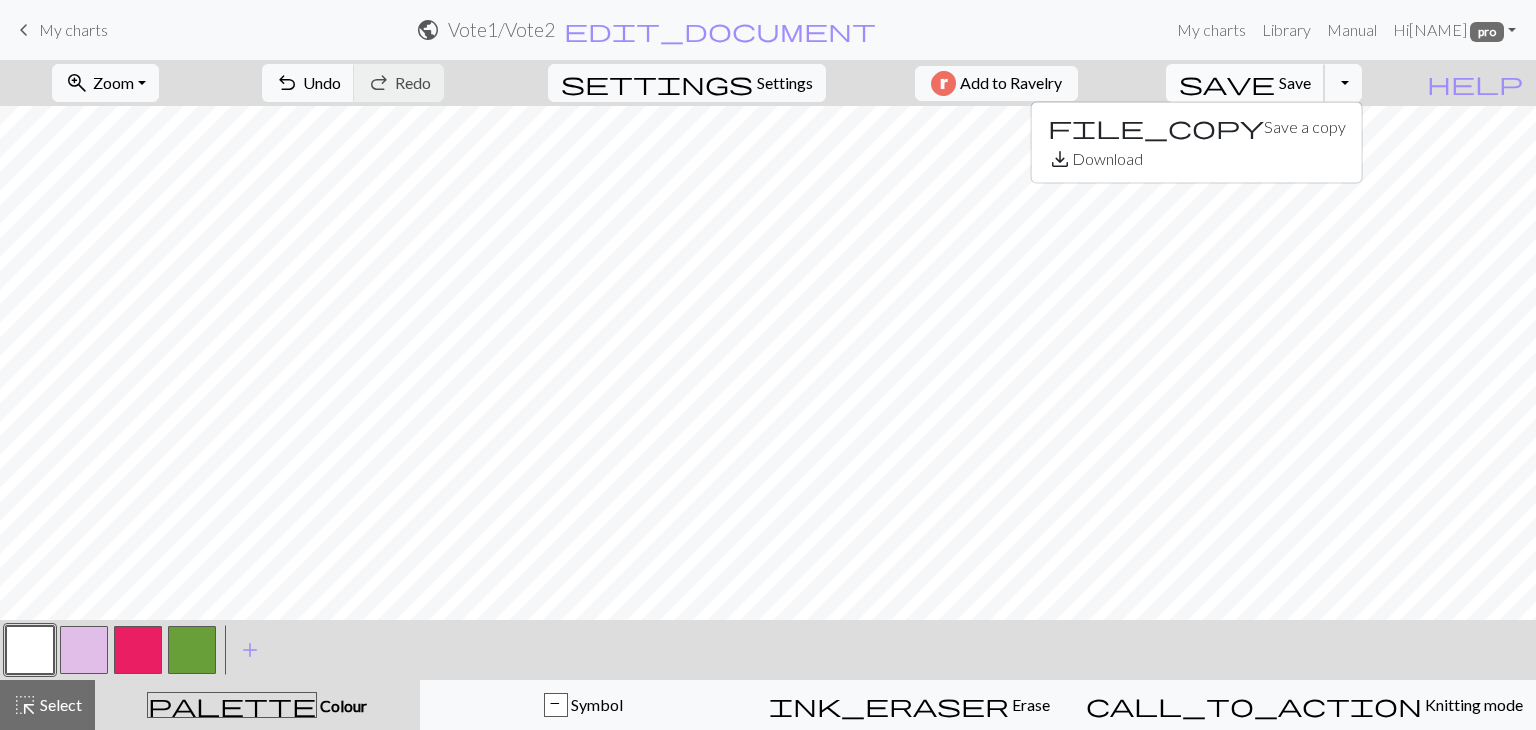click on "Save" at bounding box center (1295, 82) 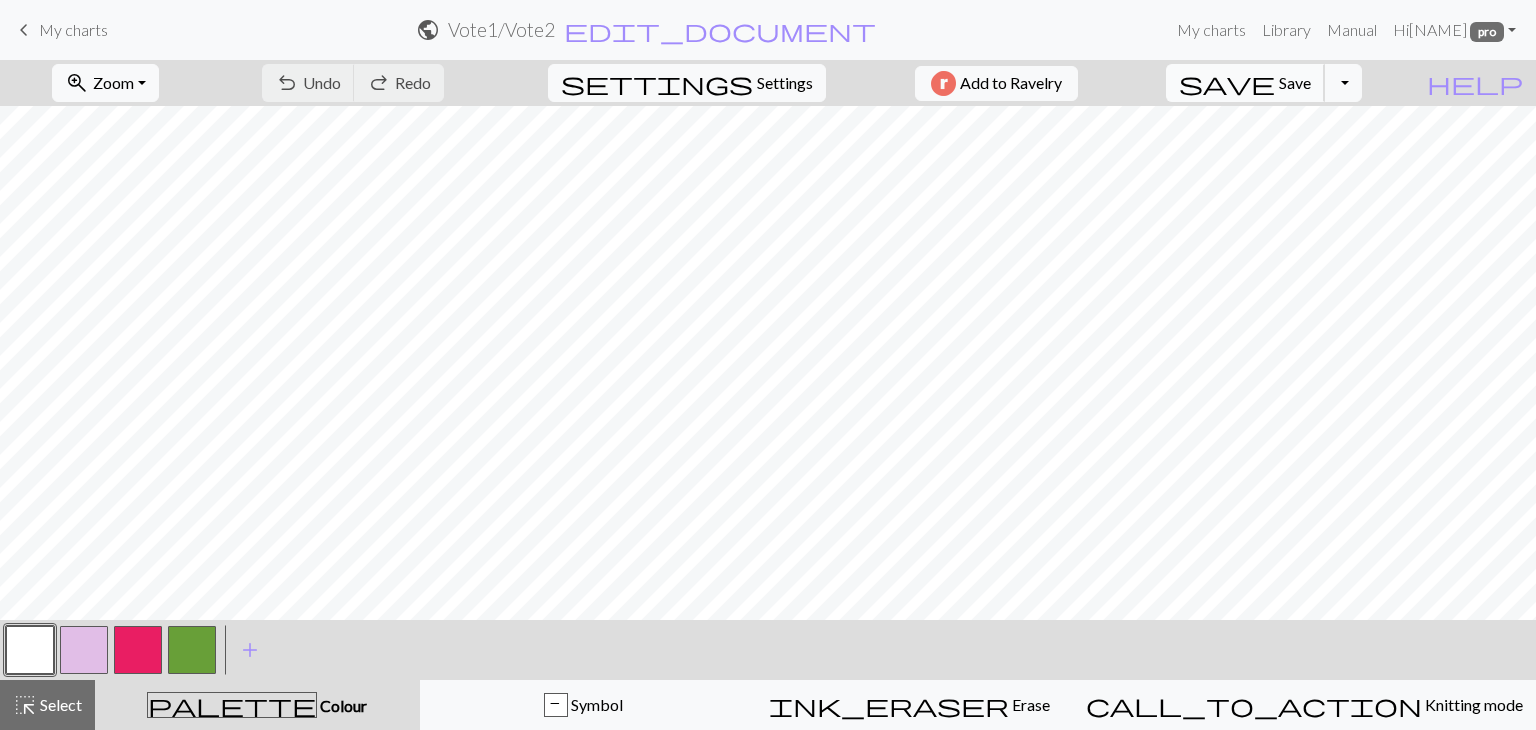 click on "save" at bounding box center (1227, 83) 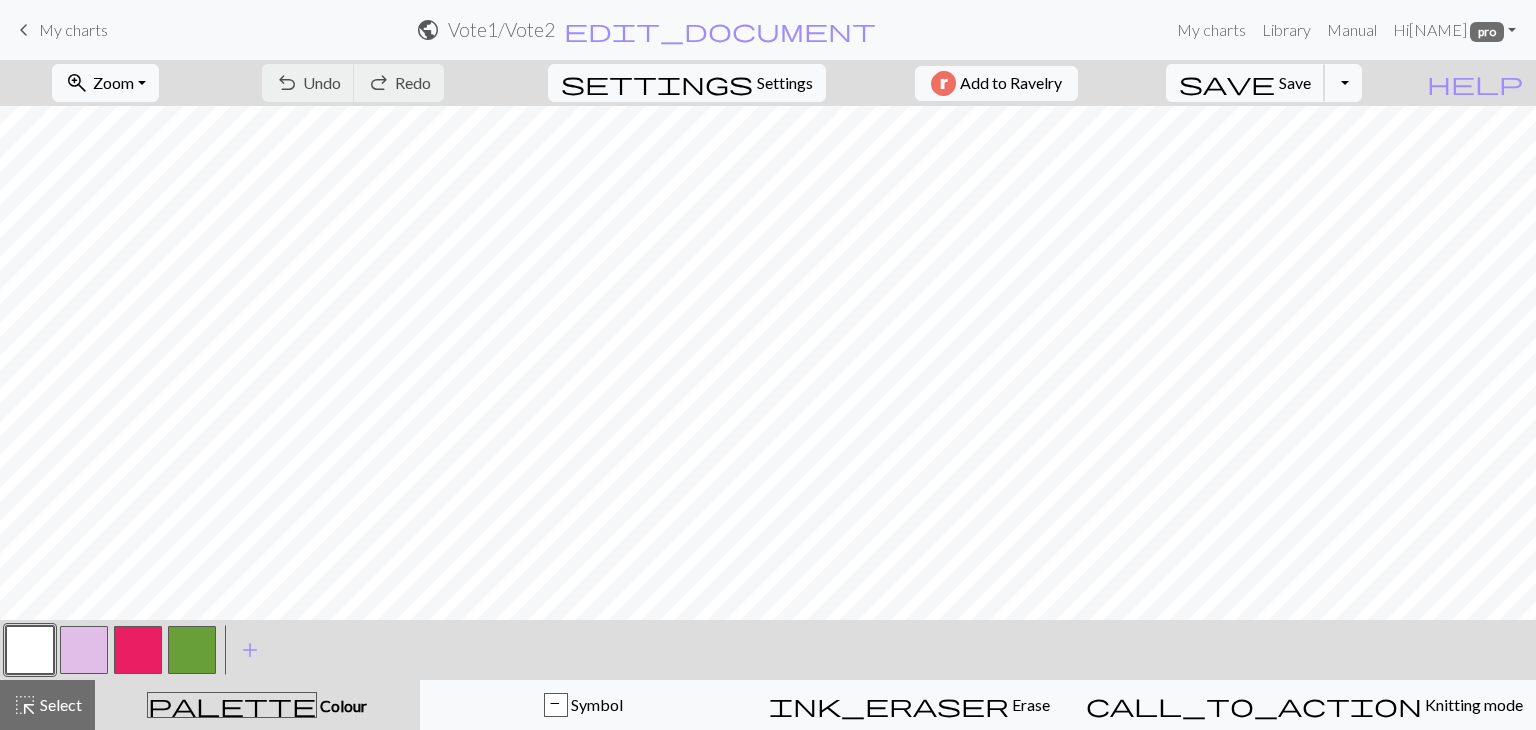 scroll, scrollTop: 0, scrollLeft: 0, axis: both 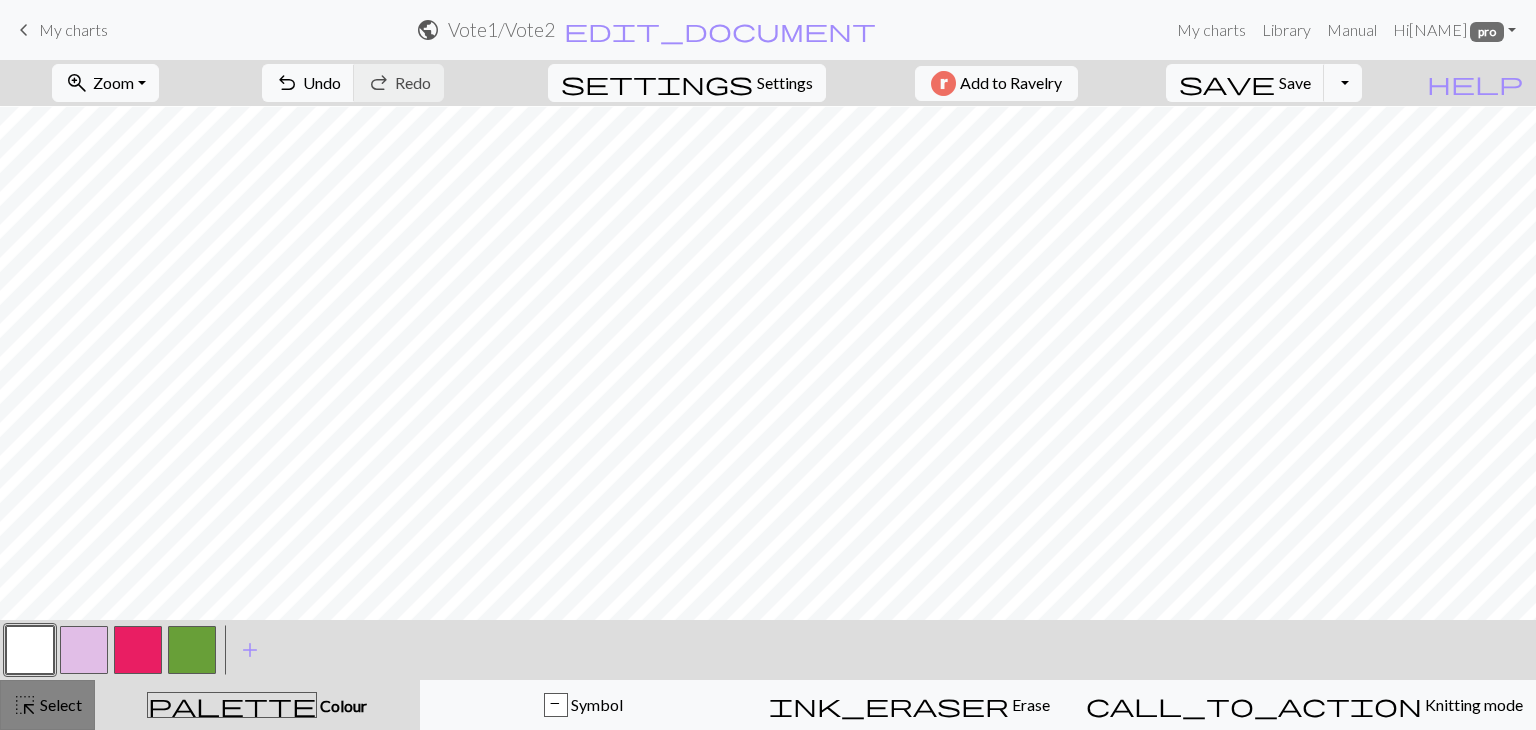 click on "Select" at bounding box center (59, 704) 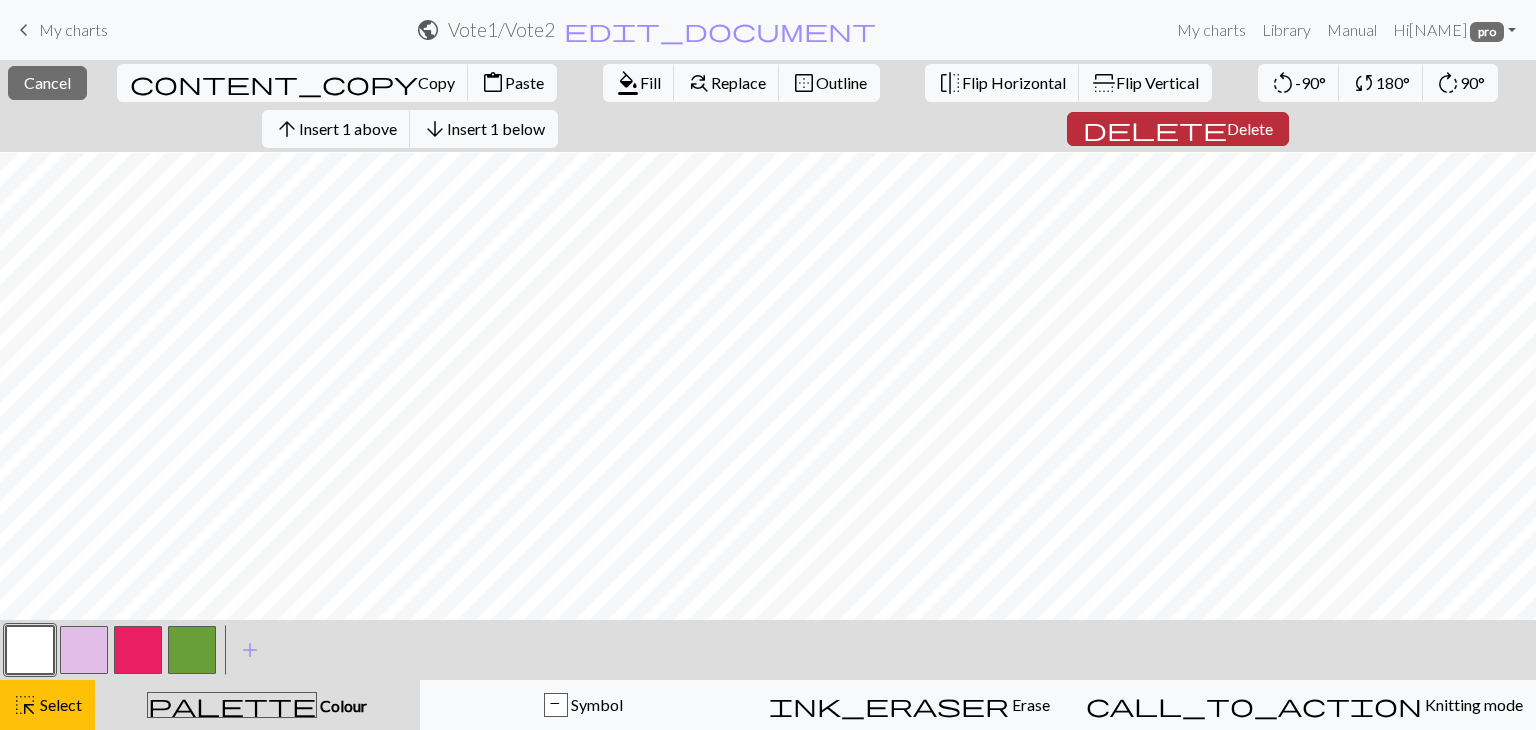 click on "Delete" at bounding box center (1250, 128) 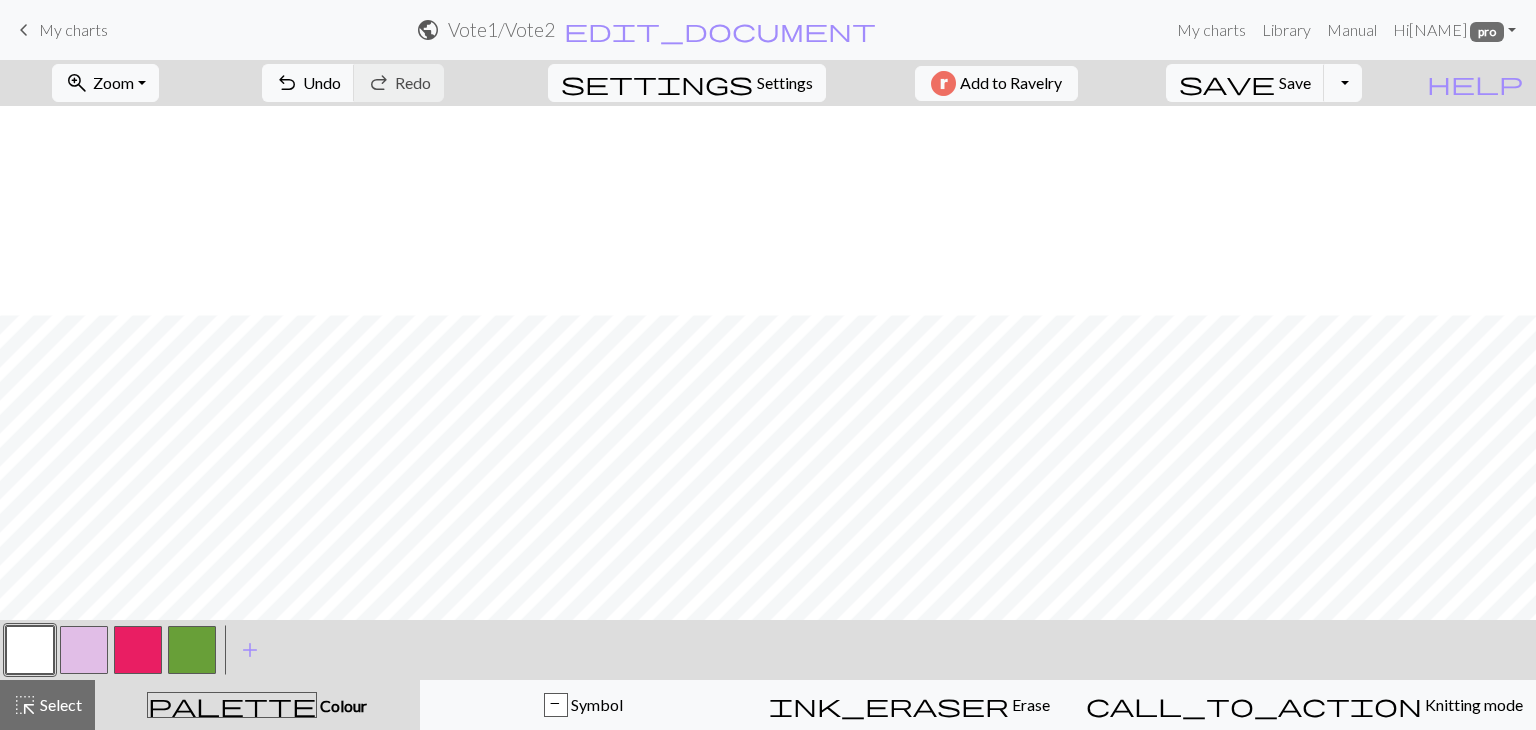 scroll, scrollTop: 209, scrollLeft: 0, axis: vertical 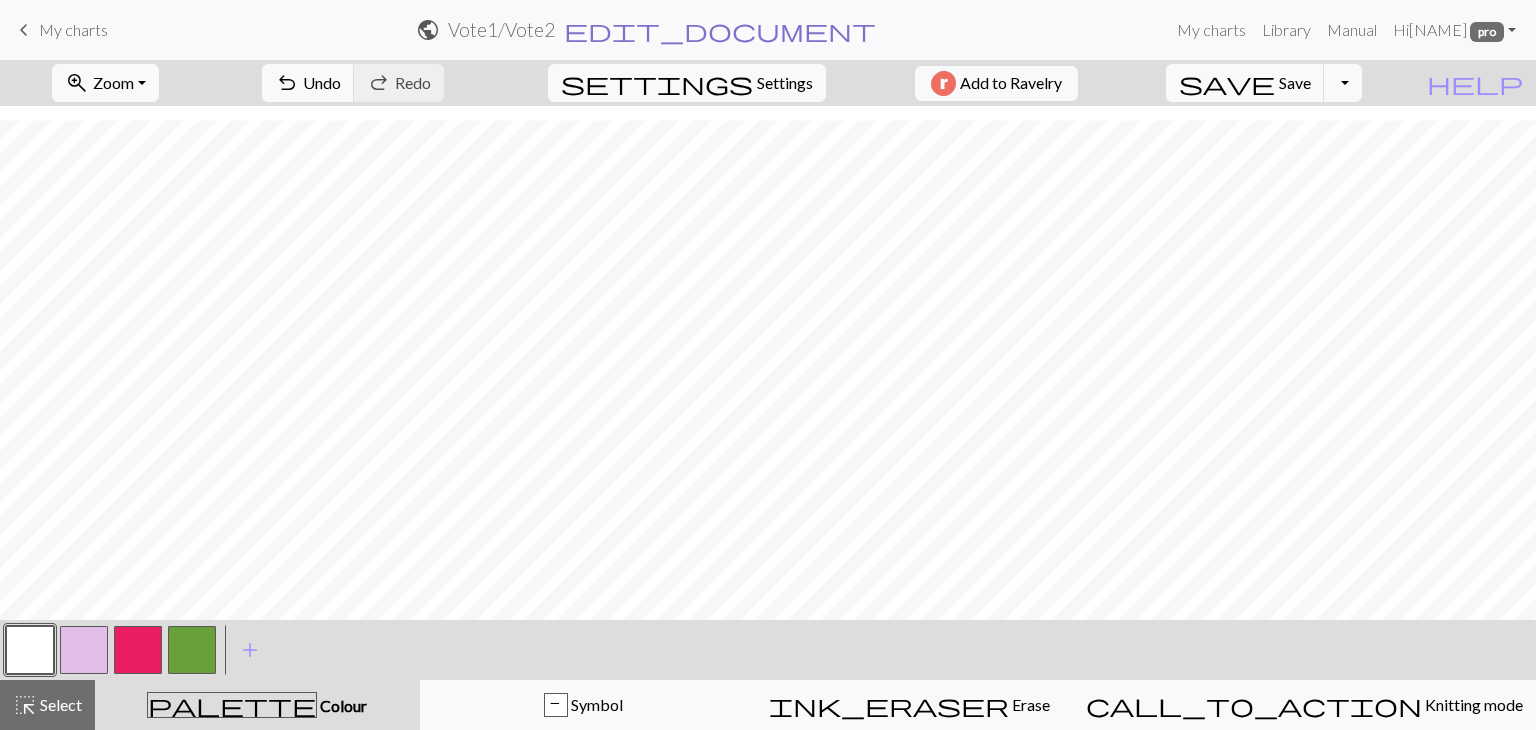click on "edit_document" at bounding box center (720, 30) 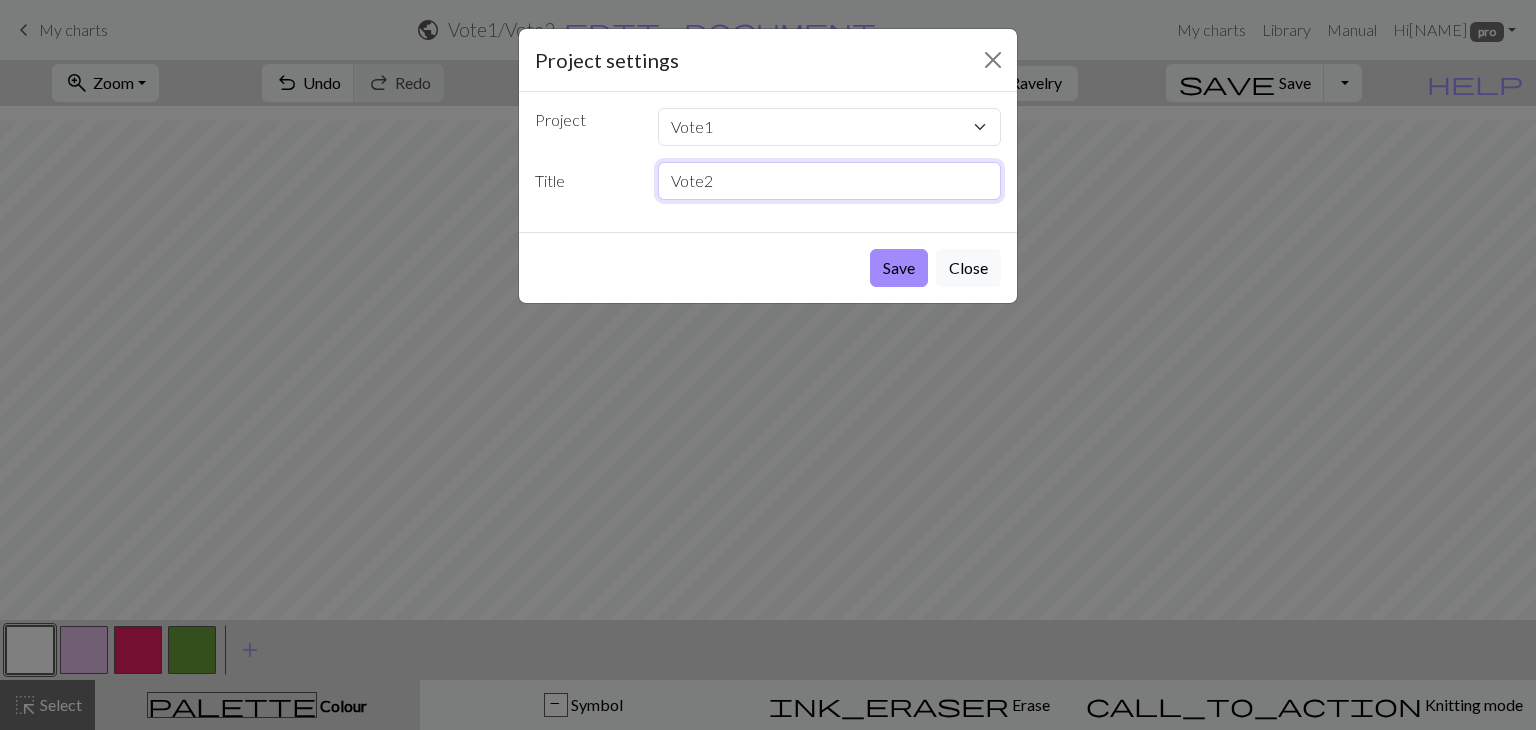 click on "Vote2" at bounding box center (830, 181) 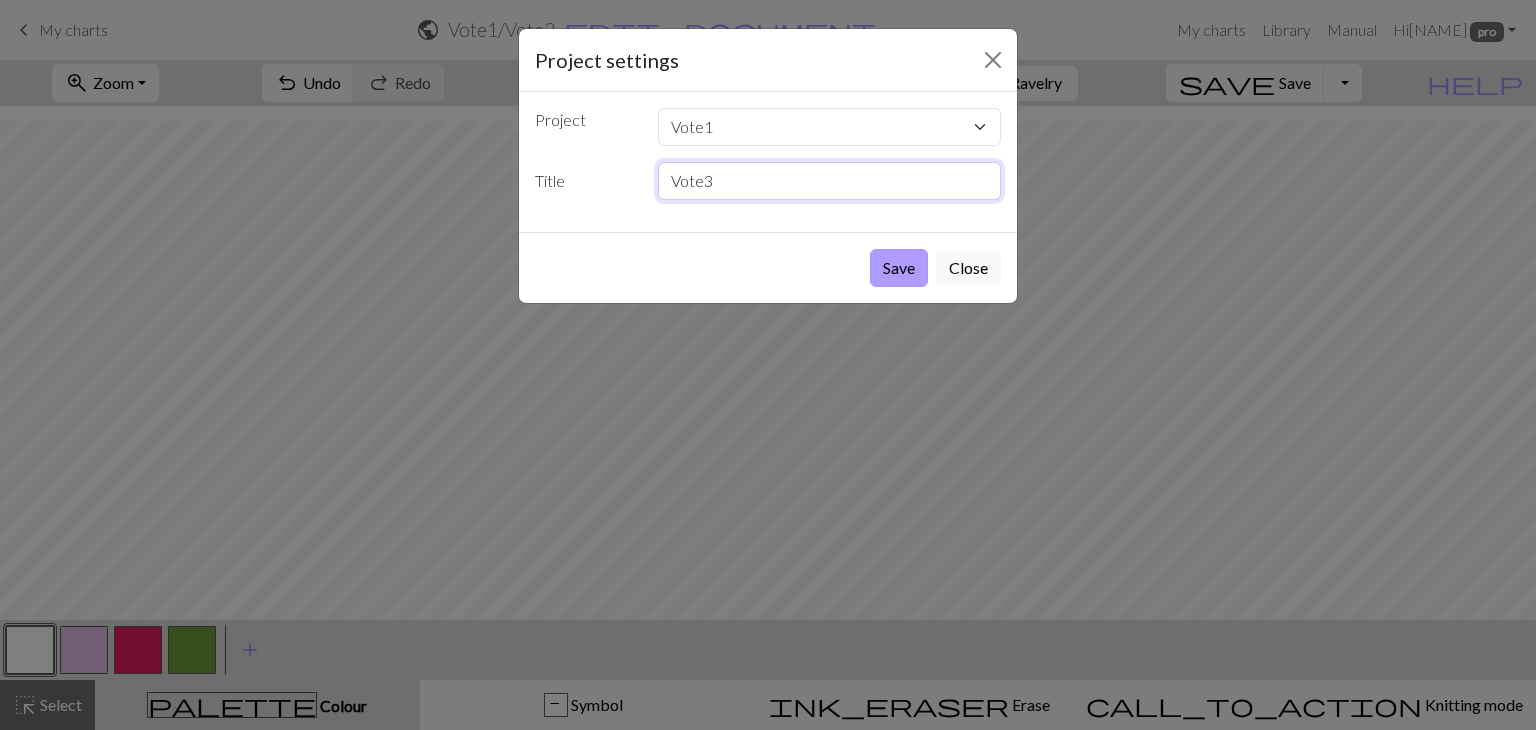 type on "Vote3" 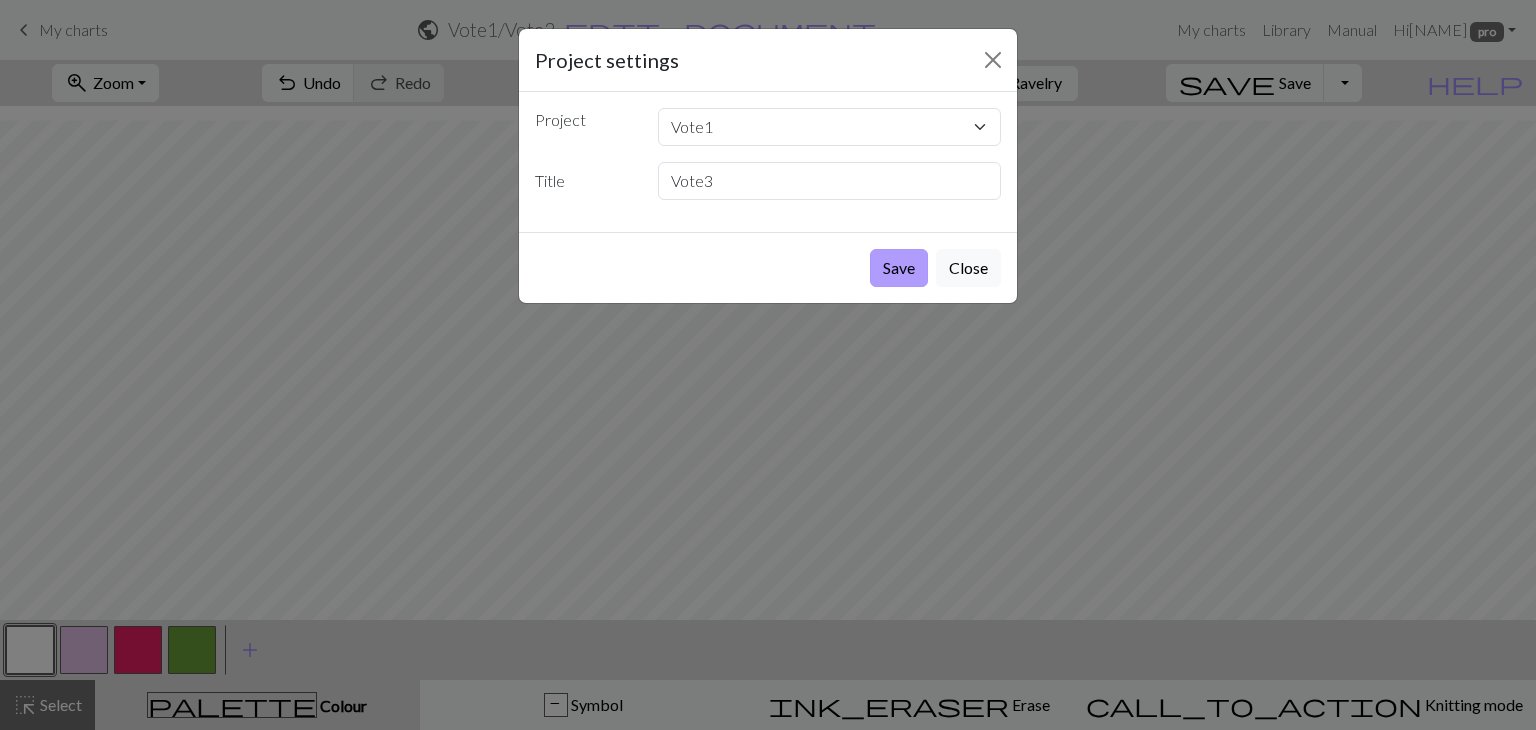 click on "Save" at bounding box center (899, 268) 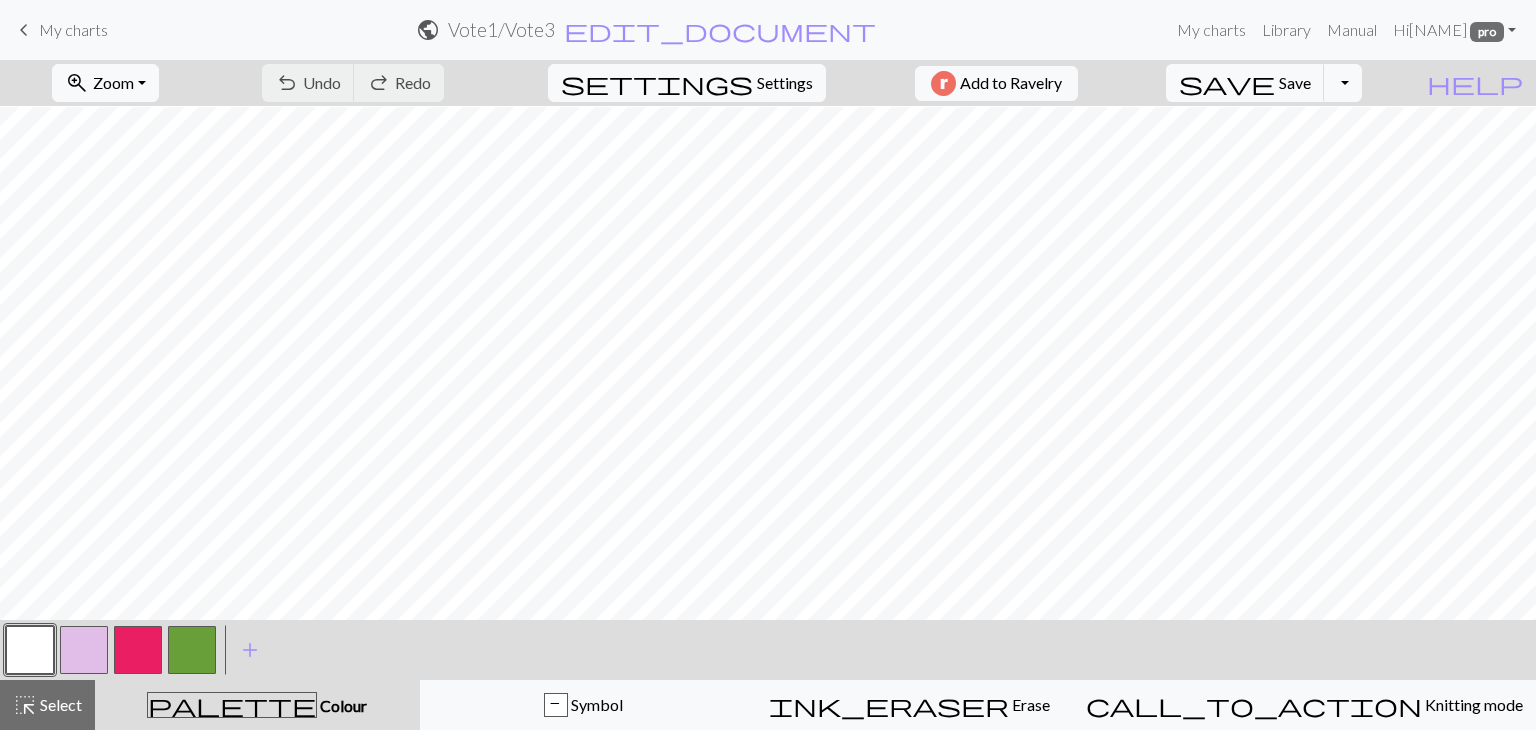 scroll, scrollTop: 130, scrollLeft: 0, axis: vertical 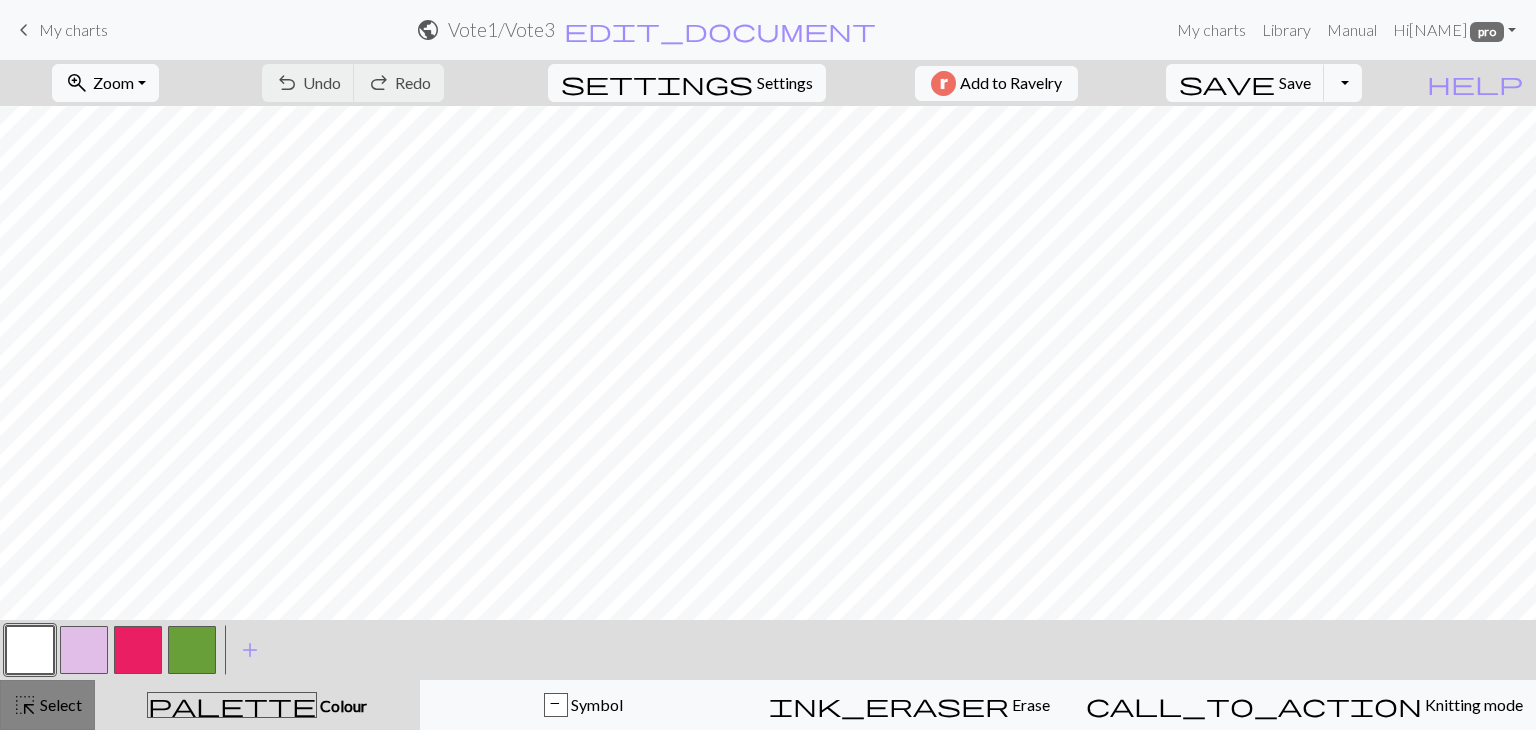 click on "Select" at bounding box center (59, 704) 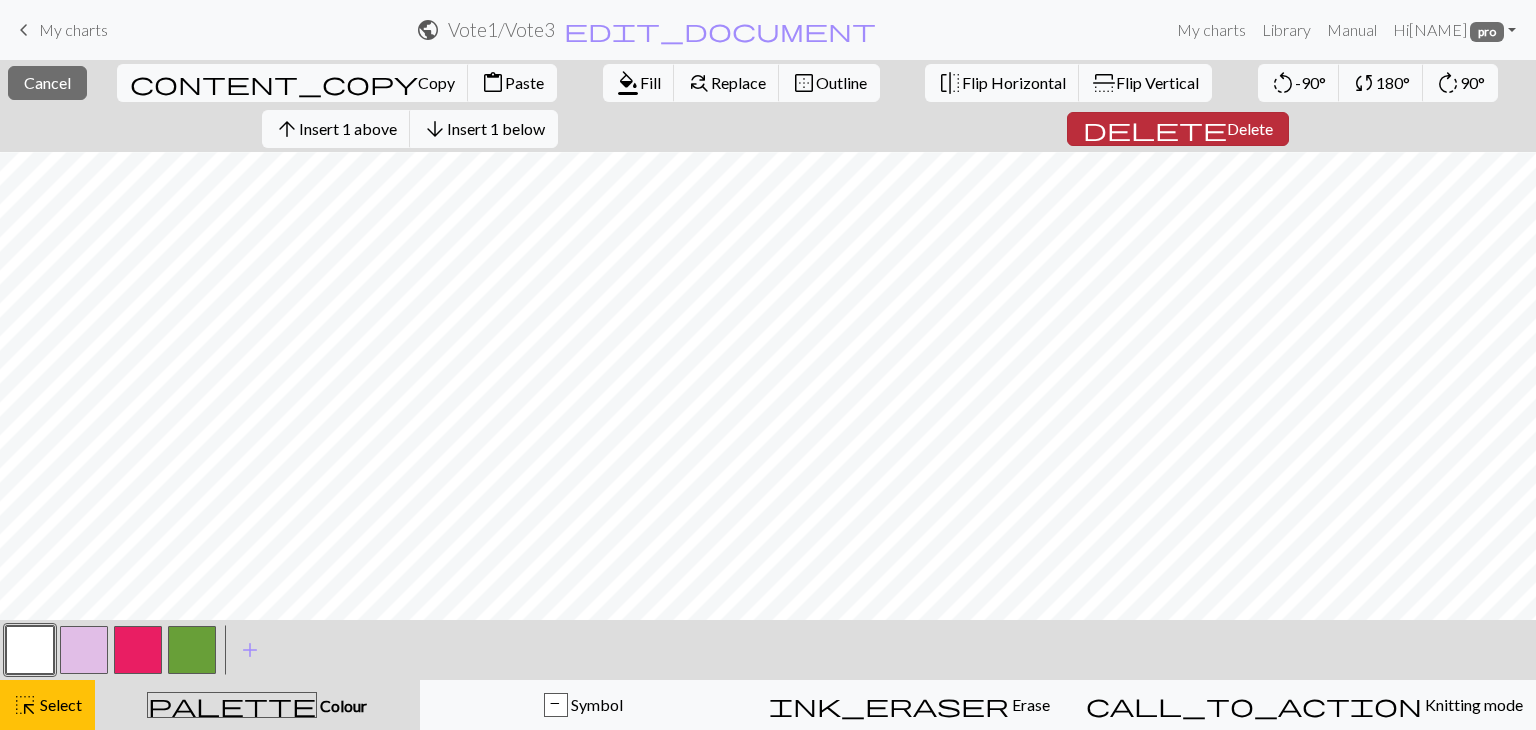 drag, startPoint x: 120, startPoint y: 629, endPoint x: 1244, endPoint y: 129, distance: 1230.1935 